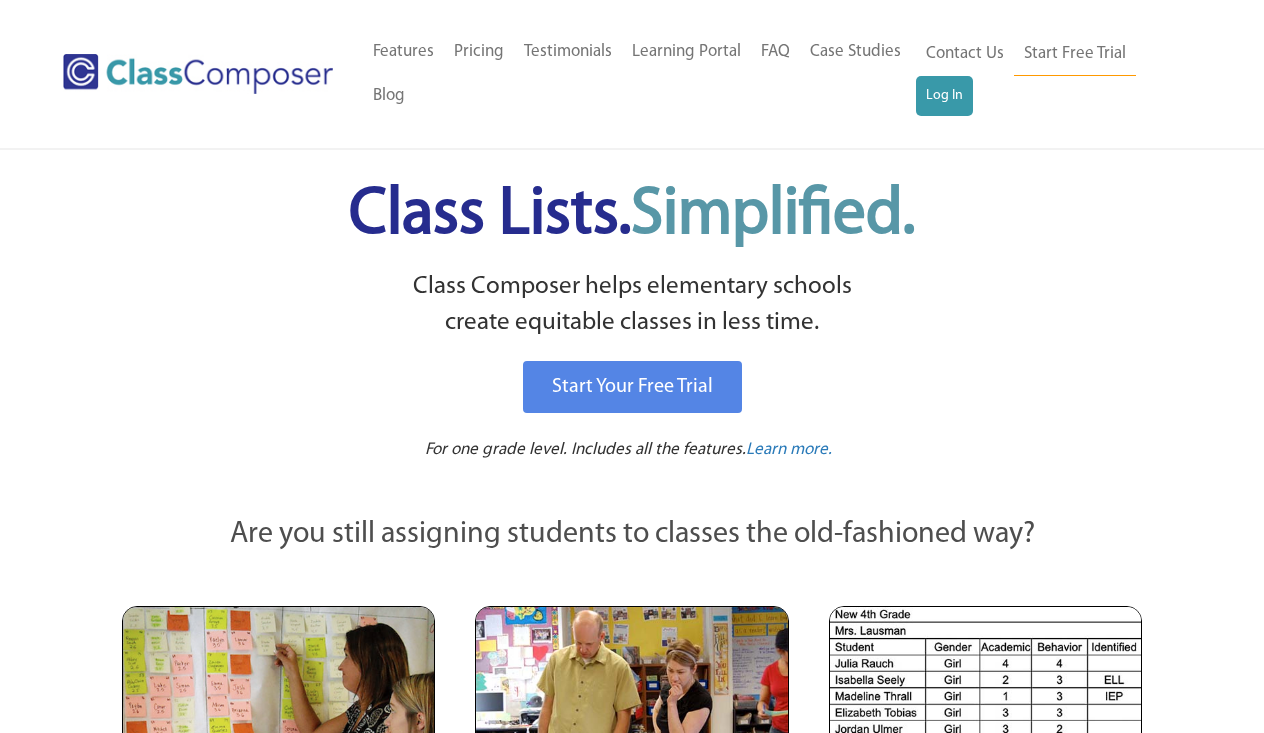 scroll, scrollTop: 0, scrollLeft: 0, axis: both 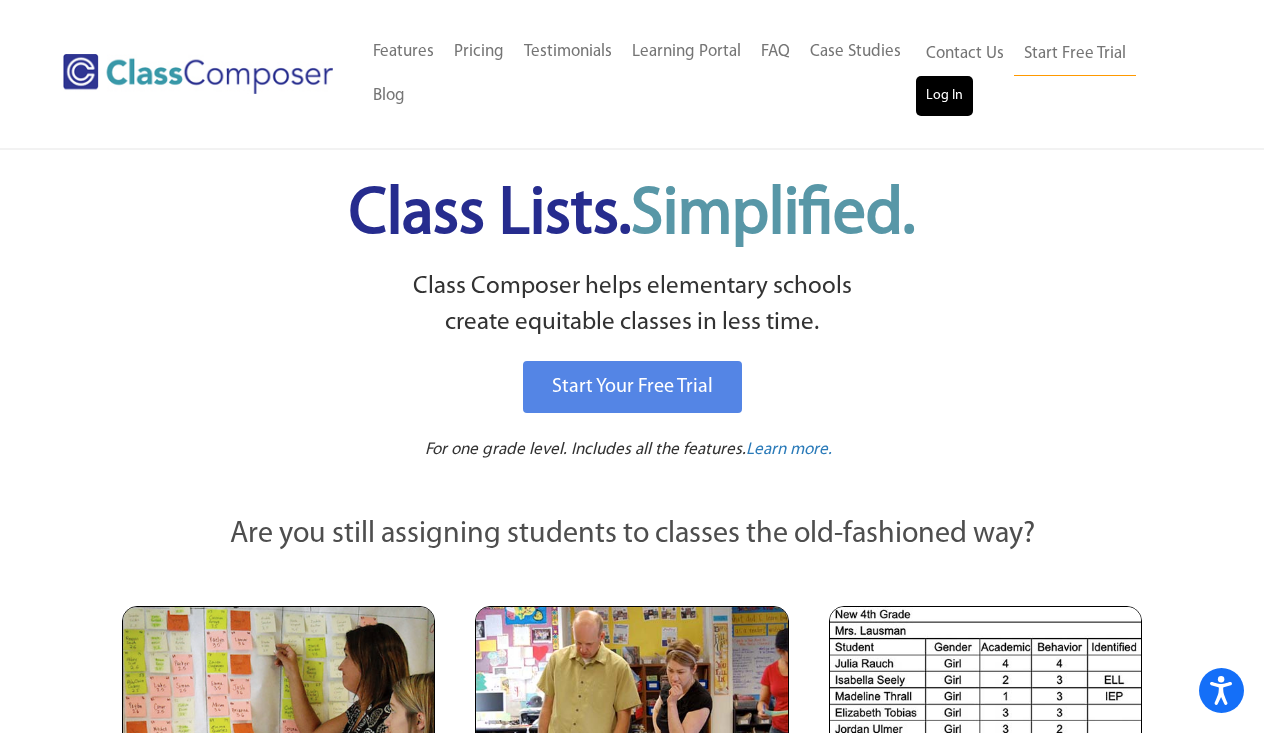 click on "Log In" at bounding box center (944, 96) 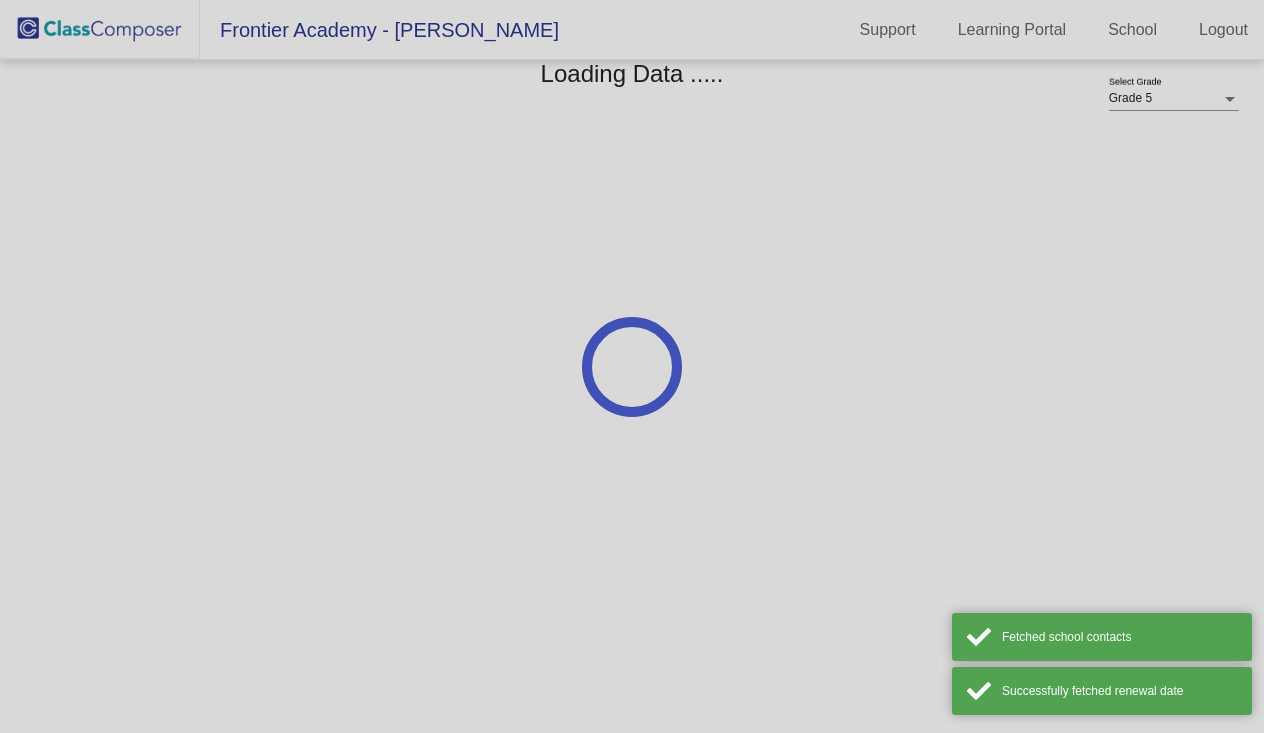 scroll, scrollTop: 0, scrollLeft: 0, axis: both 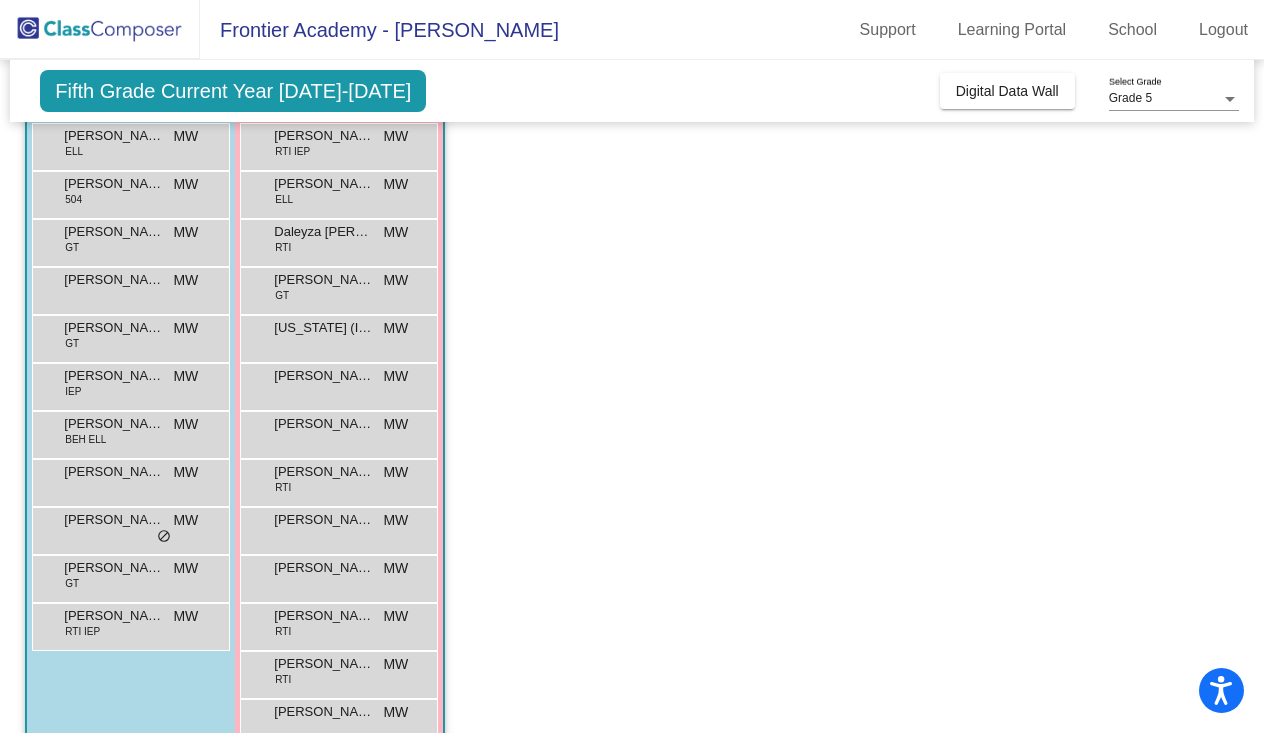 click on "Class 4    picture_as_pdf [PERSON_NAME]  Add Student  First Name Last Name Student Id  (Recommended)   Boy   Girl   [DEMOGRAPHIC_DATA] Add Close  Boys : 11  [PERSON_NAME] [PERSON_NAME] lock do_not_disturb_alt [PERSON_NAME] 504 MW lock do_not_disturb_alt [PERSON_NAME] GT MW lock do_not_disturb_alt Camden [PERSON_NAME] lock do_not_disturb_alt [PERSON_NAME] GT MW lock do_not_disturb_alt [PERSON_NAME] IEP MW lock do_not_disturb_alt [PERSON_NAME] BEH [PERSON_NAME] lock do_not_disturb_alt [PERSON_NAME] MW lock do_not_disturb_alt [PERSON_NAME] MW lock do_not_disturb_alt [PERSON_NAME] GT MW lock do_not_disturb_alt [PERSON_NAME] RTI IEP MW lock do_not_disturb_alt Girls: 13 Anayelee [PERSON_NAME] RTI IEP MW lock do_not_disturb_alt [PERSON_NAME] [PERSON_NAME] lock do_not_disturb_alt Daleyza [PERSON_NAME] RTI MW lock do_not_disturb_alt [PERSON_NAME] GT MW lock do_not_disturb_alt [US_STATE] (Indie) [PERSON_NAME] lock do_not_disturb_alt [PERSON_NAME] MW lock do_not_disturb_alt [PERSON_NAME] MW lock do_not_disturb_alt [PERSON_NAME] RTI MW lock do_not_disturb_alt MW lock MW lock" 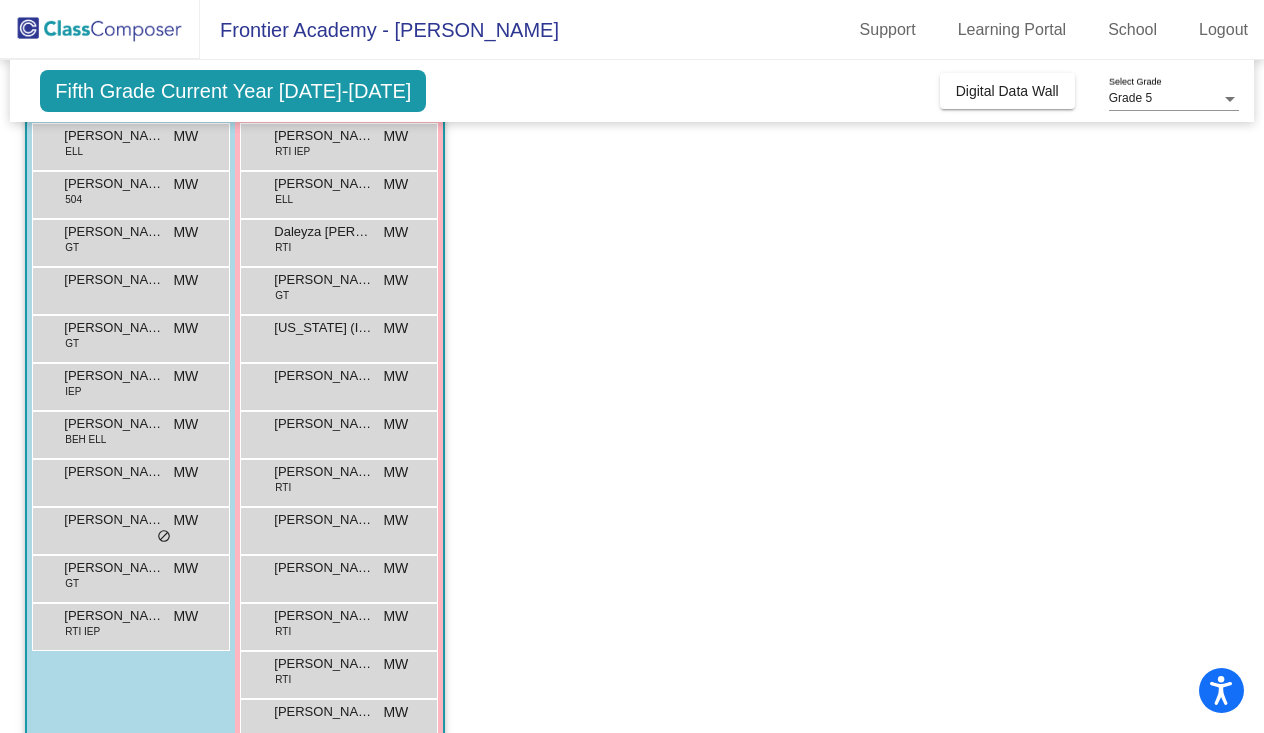 click on "Class 4    picture_as_pdf Mike Whitton  Add Student  First Name Last Name Student Id  (Recommended)   Boy   Girl   Non Binary Add Close  Boys : 11  Alexander Mendez ELL MW lock do_not_disturb_alt Asher Kohles 504 MW lock do_not_disturb_alt Cain Galarza GT MW lock do_not_disturb_alt Camden Hershfeldt MW lock do_not_disturb_alt Charles Walker GT MW lock do_not_disturb_alt Iris Lee IEP MW lock do_not_disturb_alt James Parra BEH ELL MW lock do_not_disturb_alt Leo Morado MW lock do_not_disturb_alt Oliver Hernandez MW lock do_not_disturb_alt William Laird GT MW lock do_not_disturb_alt Xavier Medina RTI IEP MW lock do_not_disturb_alt Girls: 13 Anayelee Macias RTI IEP MW lock do_not_disturb_alt Angela Terrel ELL MW lock do_not_disturb_alt Daleyza Mata RTI MW lock do_not_disturb_alt Elsa Ramos GT MW lock do_not_disturb_alt Indiana (Indie) Keplinger MW lock do_not_disturb_alt Kallie Wangerow MW lock do_not_disturb_alt Maleah Miller MW lock do_not_disturb_alt Myla Morris RTI MW lock do_not_disturb_alt MW lock MW lock" 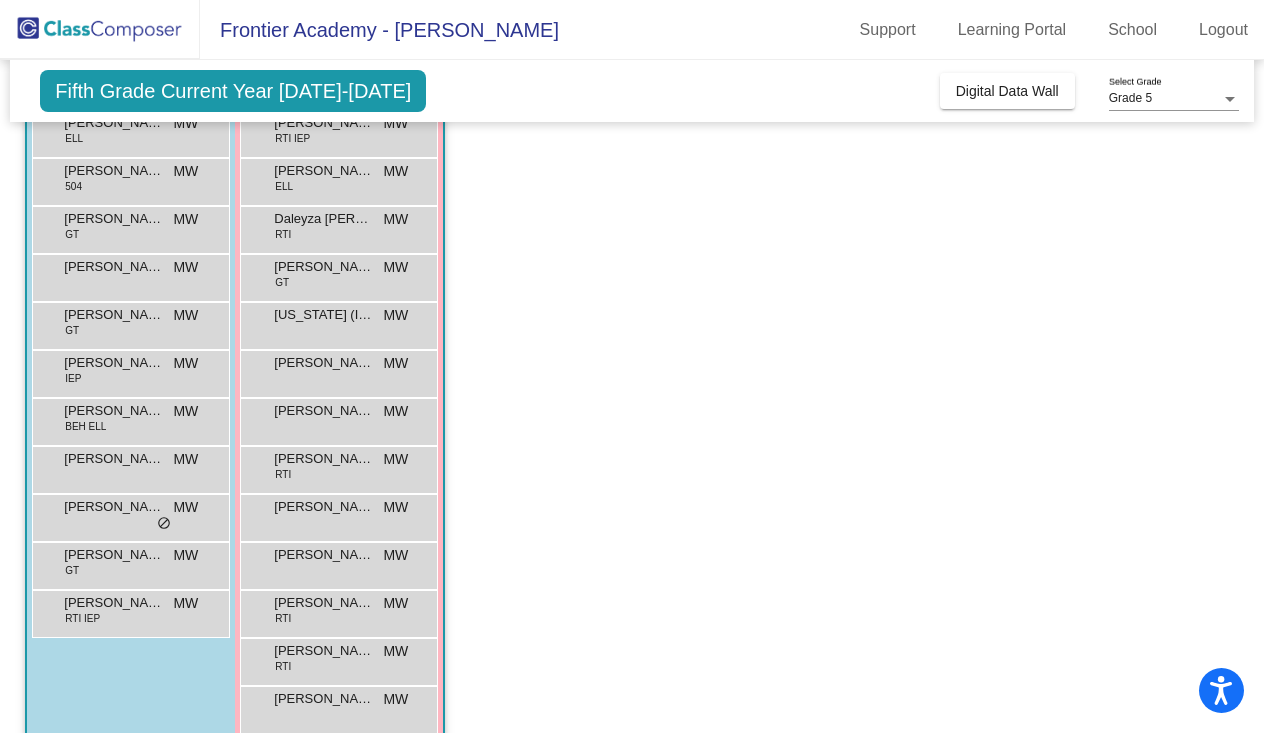 scroll, scrollTop: 213, scrollLeft: 0, axis: vertical 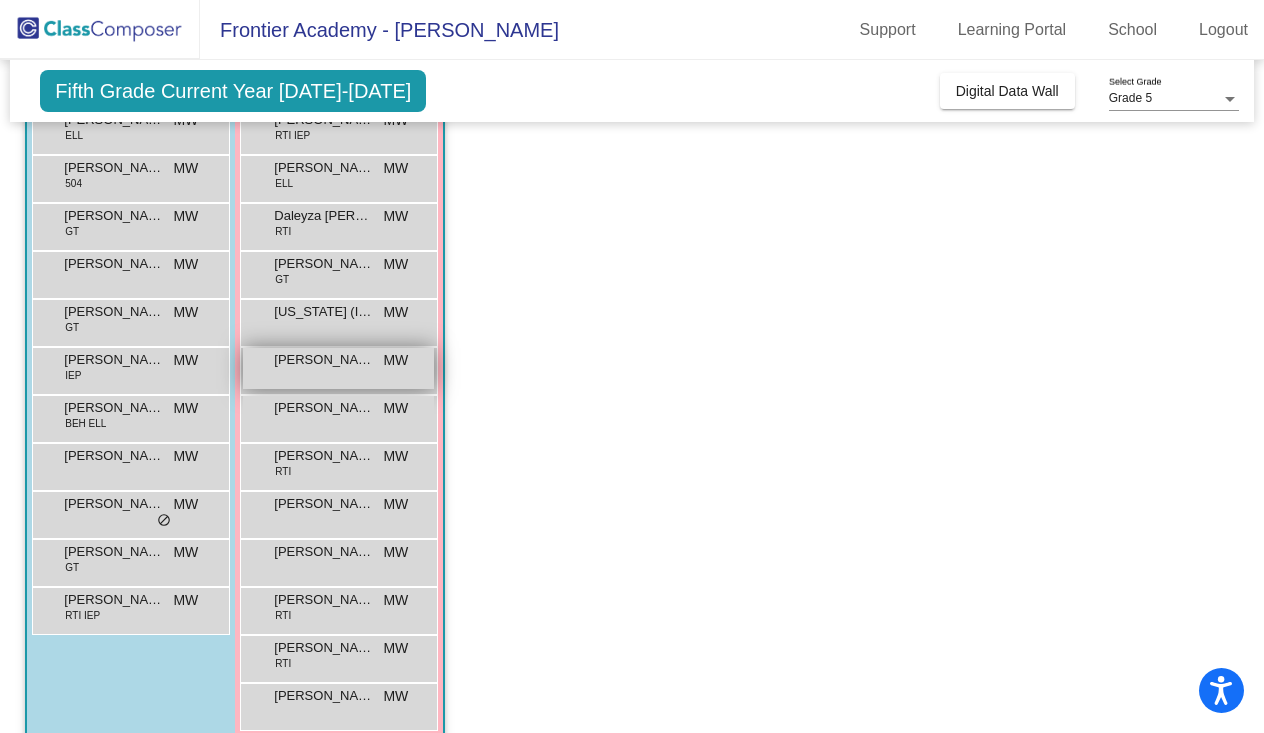click on "Kallie Wangerow" at bounding box center [324, 360] 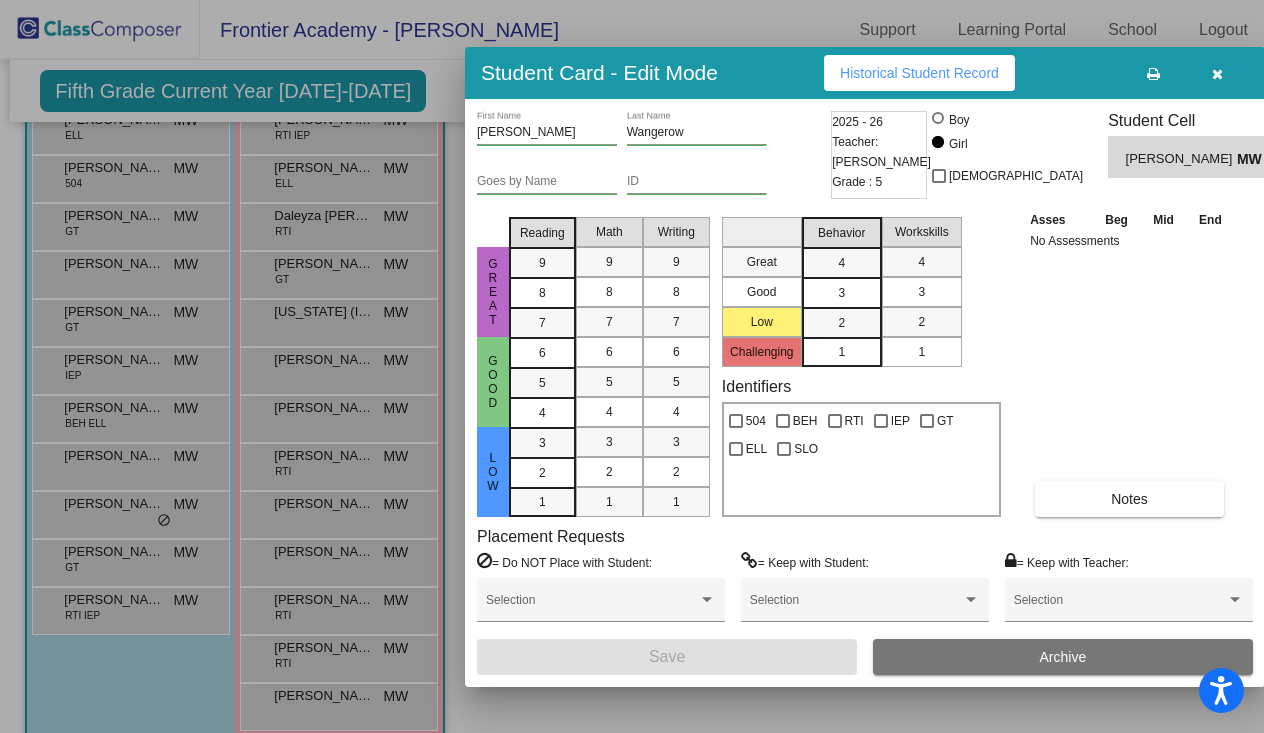 click on "Historical Student Record" at bounding box center (919, 73) 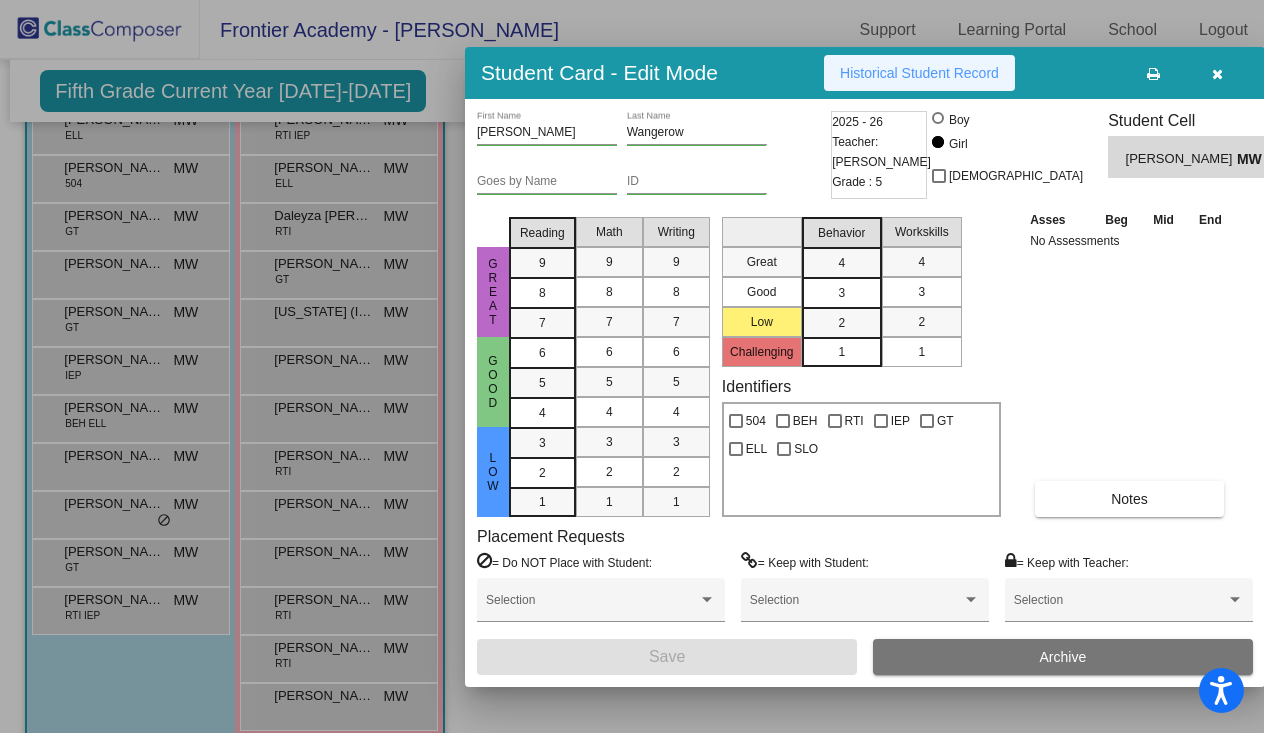 click on "Historical Student Record" at bounding box center [919, 73] 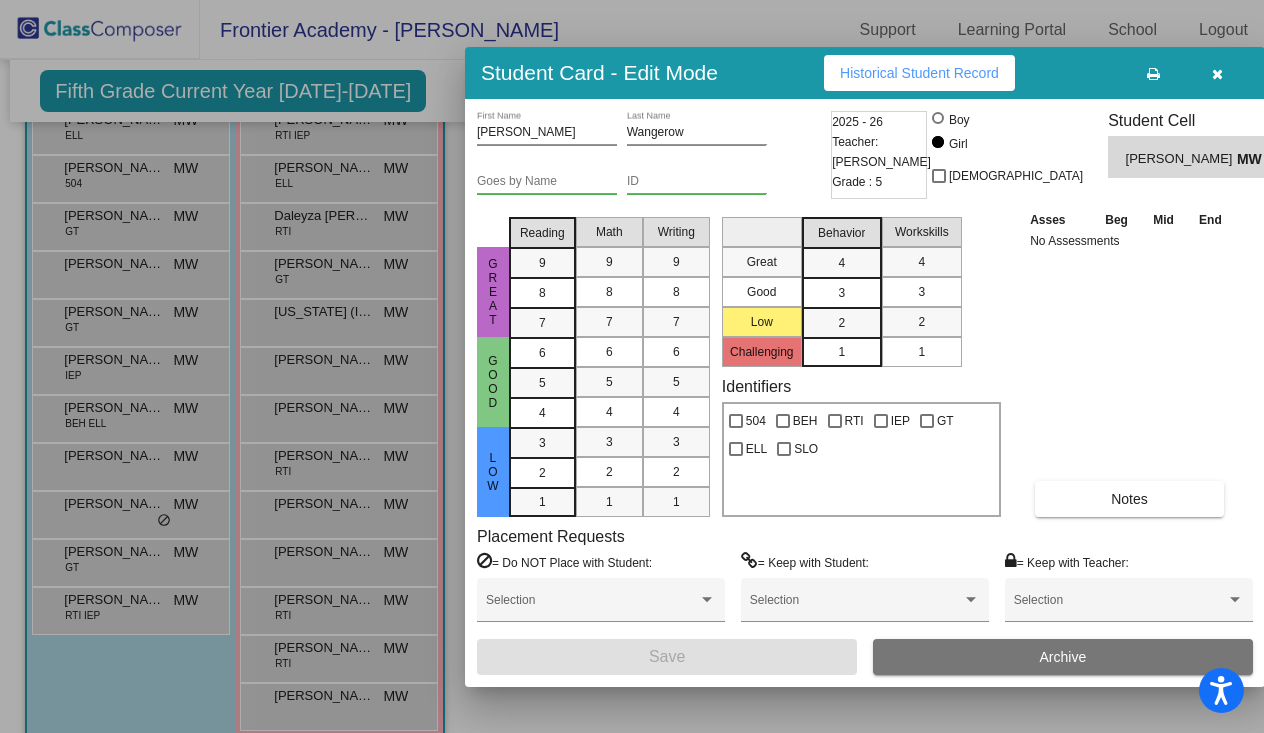 click at bounding box center [1217, 74] 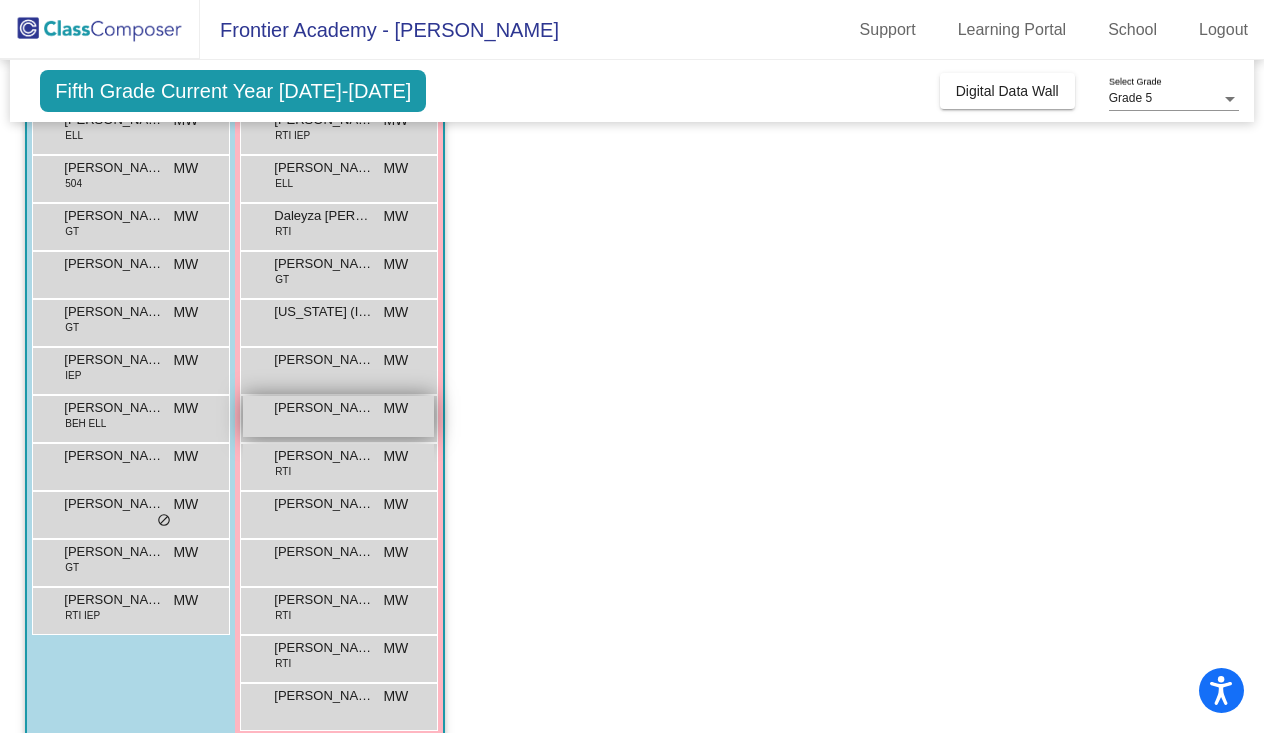 click on "Maleah Miller" at bounding box center [324, 408] 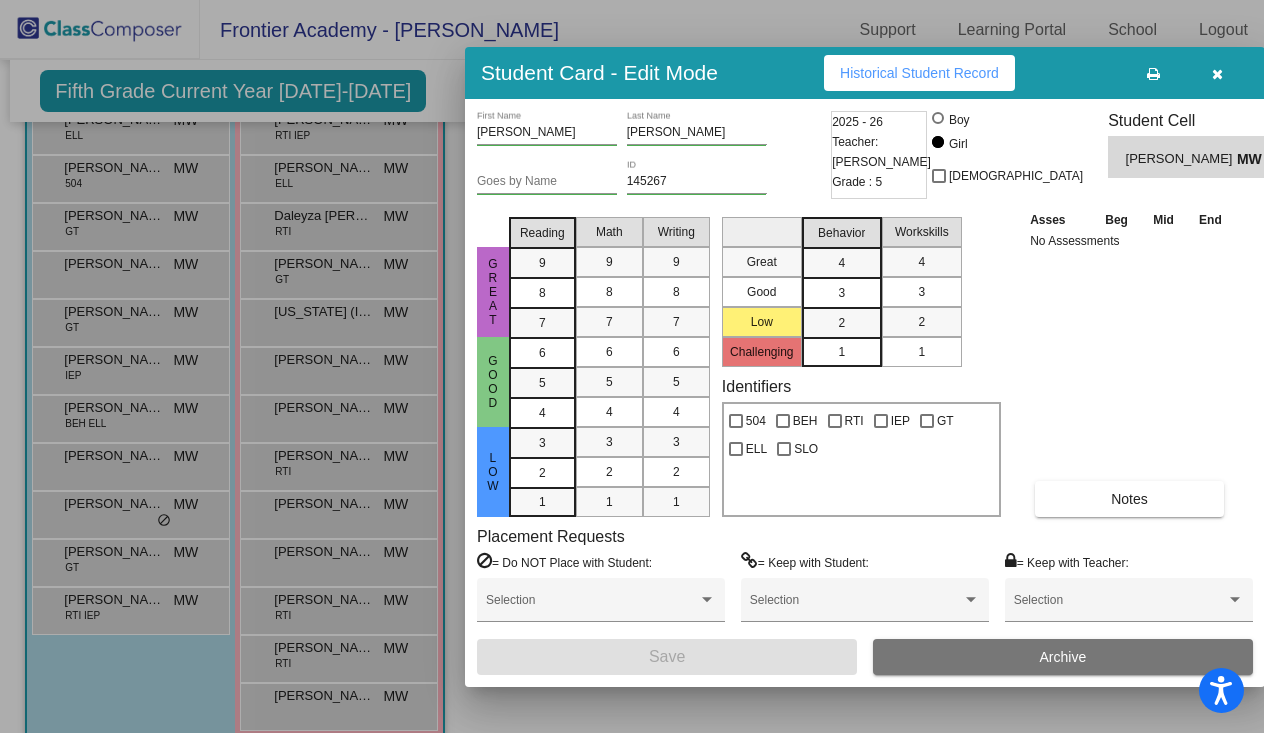 click on "Historical Student Record" at bounding box center [919, 73] 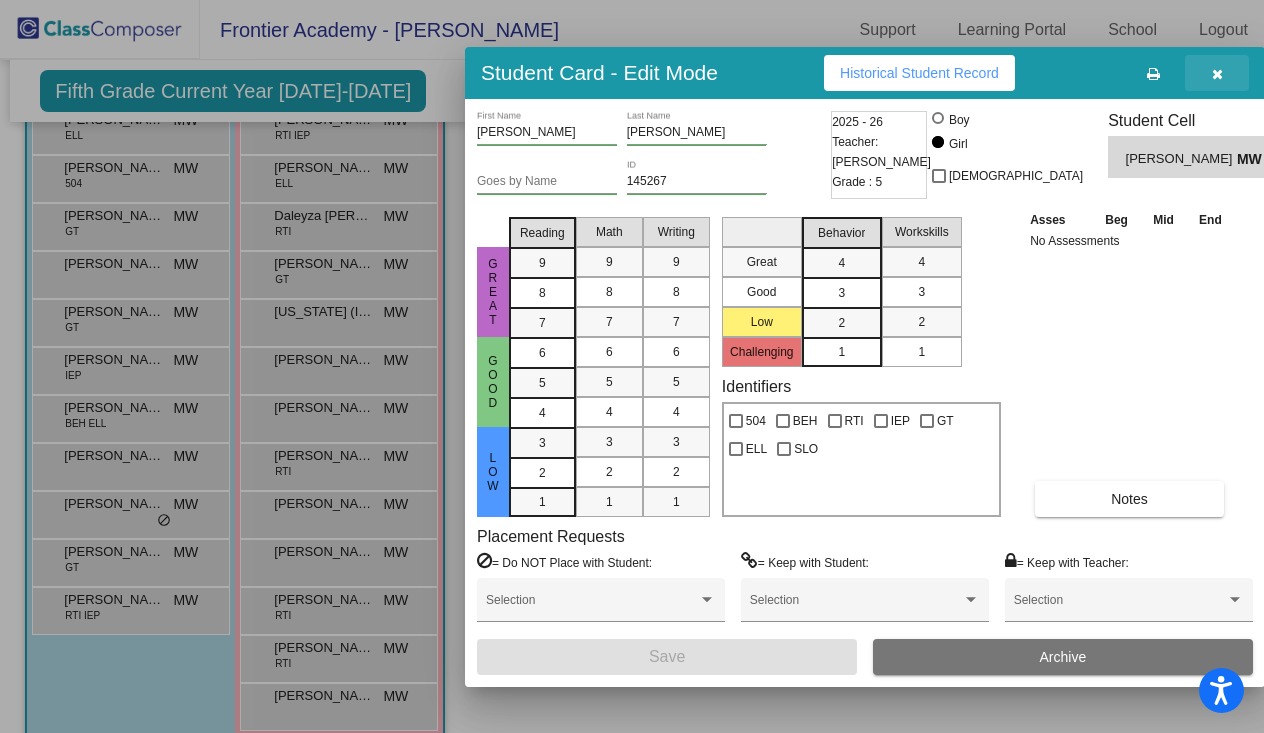 click at bounding box center [1217, 73] 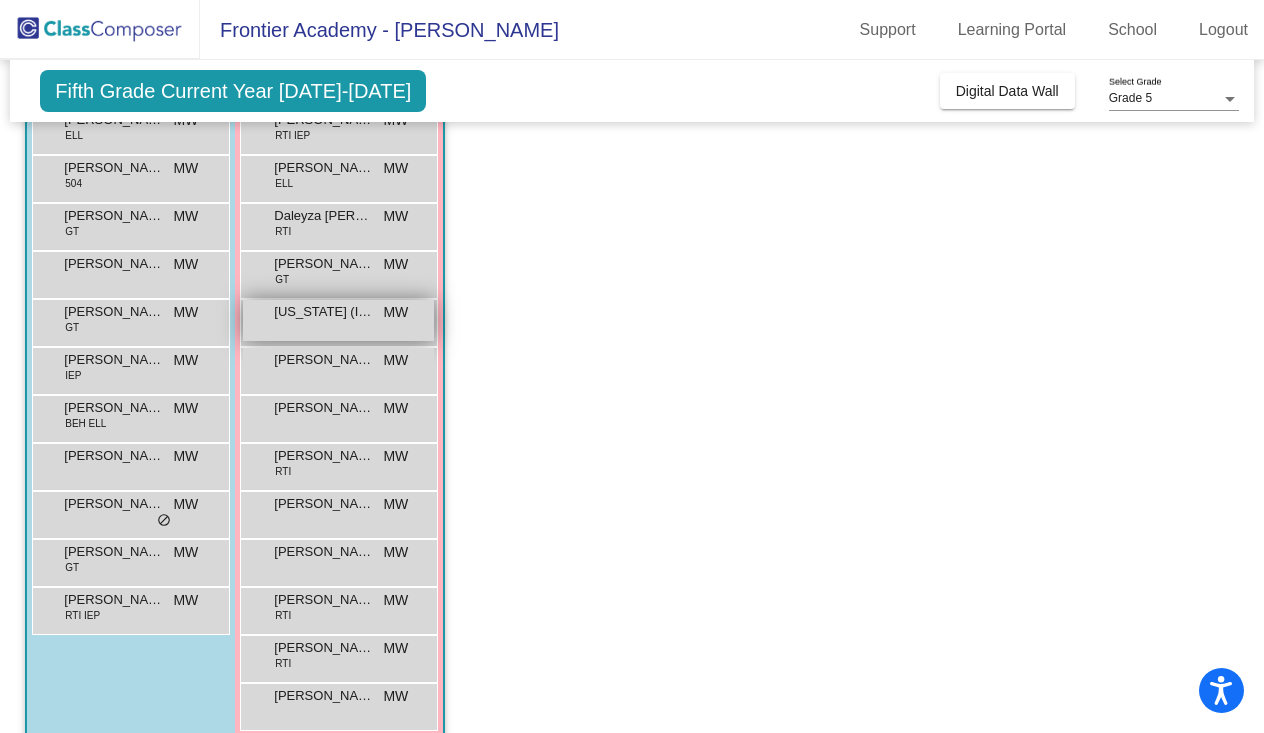 click on "Indiana (Indie) Keplinger" at bounding box center [324, 312] 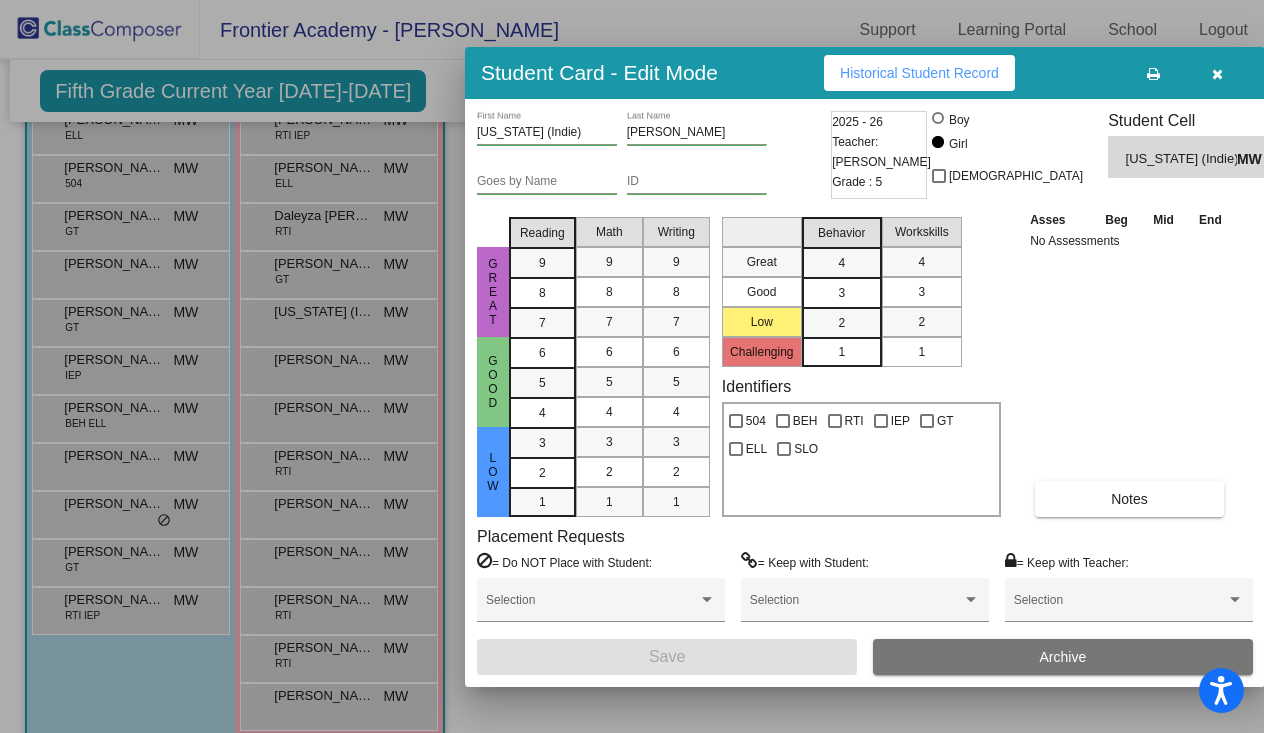 click on "Historical Student Record" at bounding box center (919, 73) 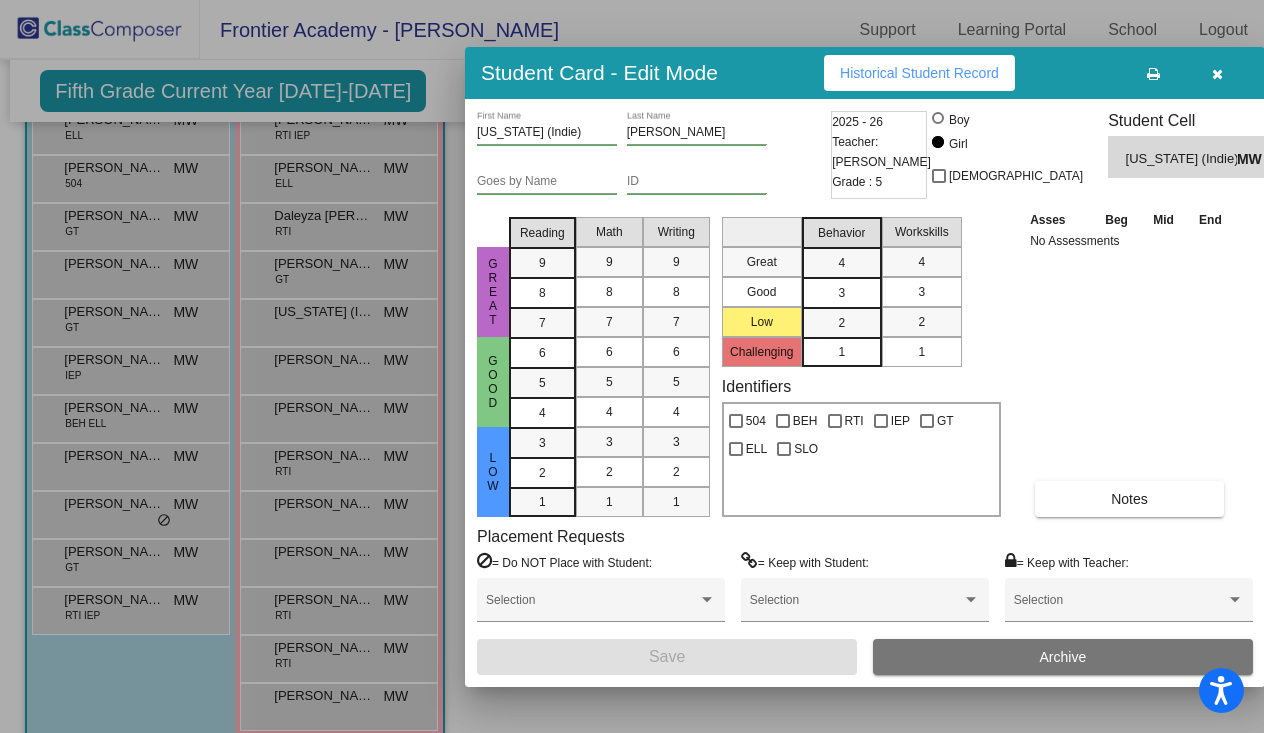 click at bounding box center (1217, 74) 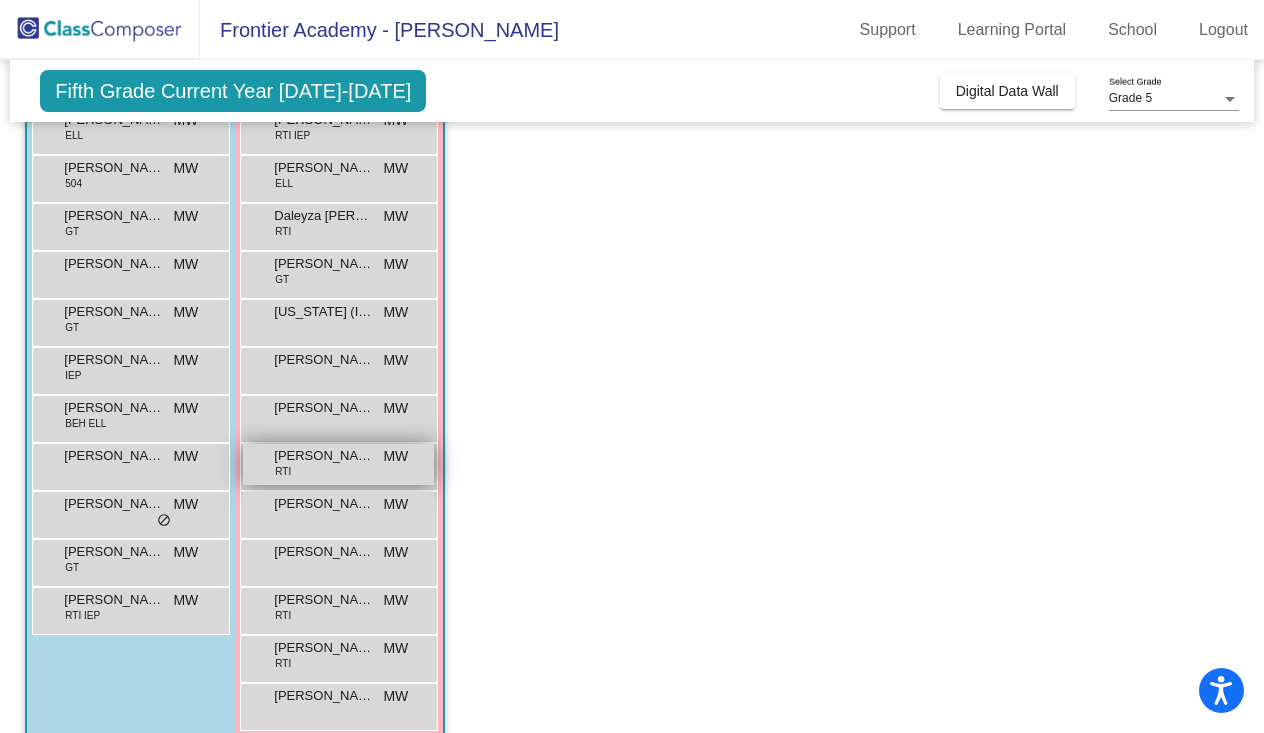 click on "Myla Morris RTI MW lock do_not_disturb_alt" at bounding box center (338, 464) 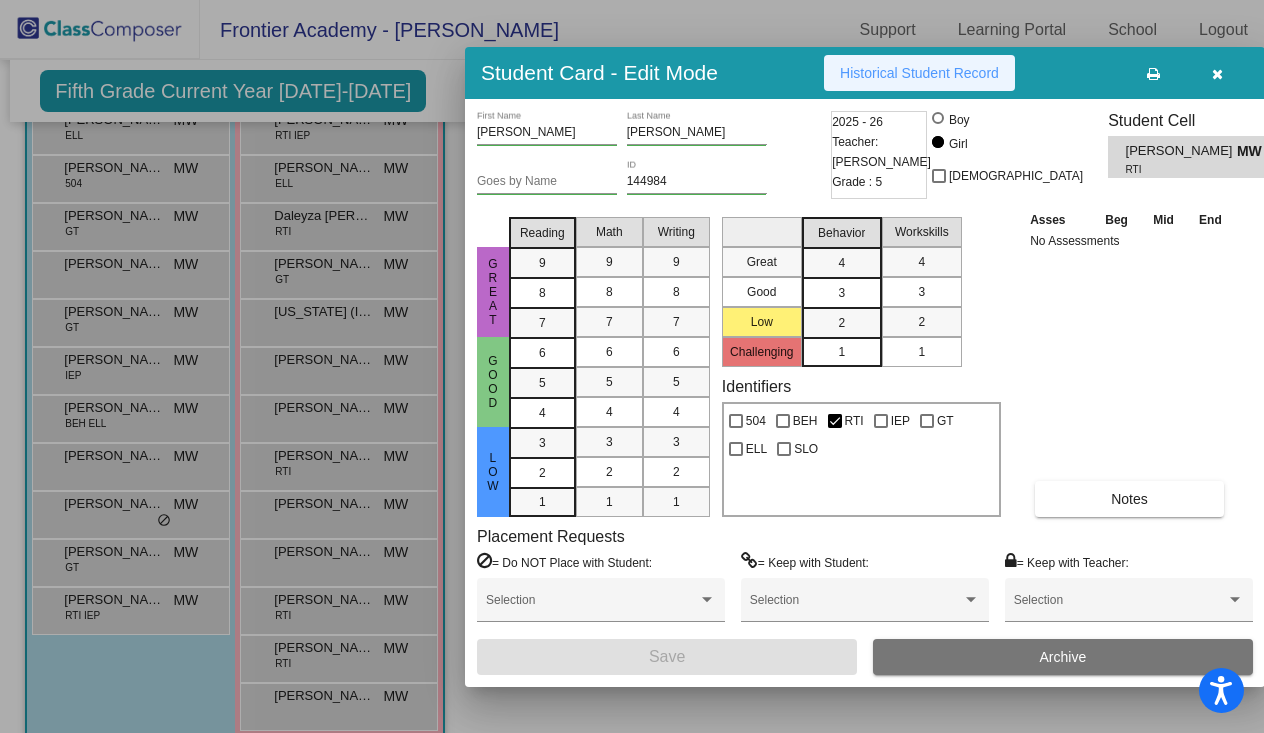 click on "Historical Student Record" at bounding box center (919, 73) 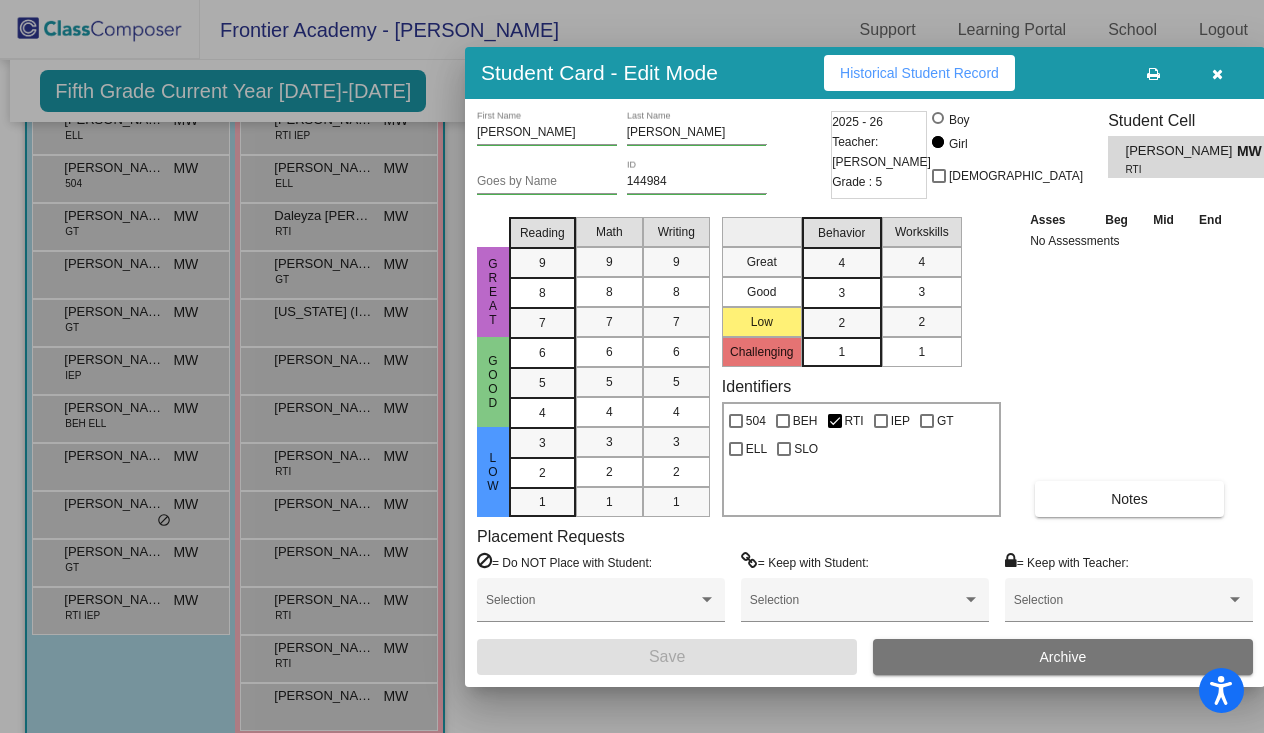 click at bounding box center (1217, 74) 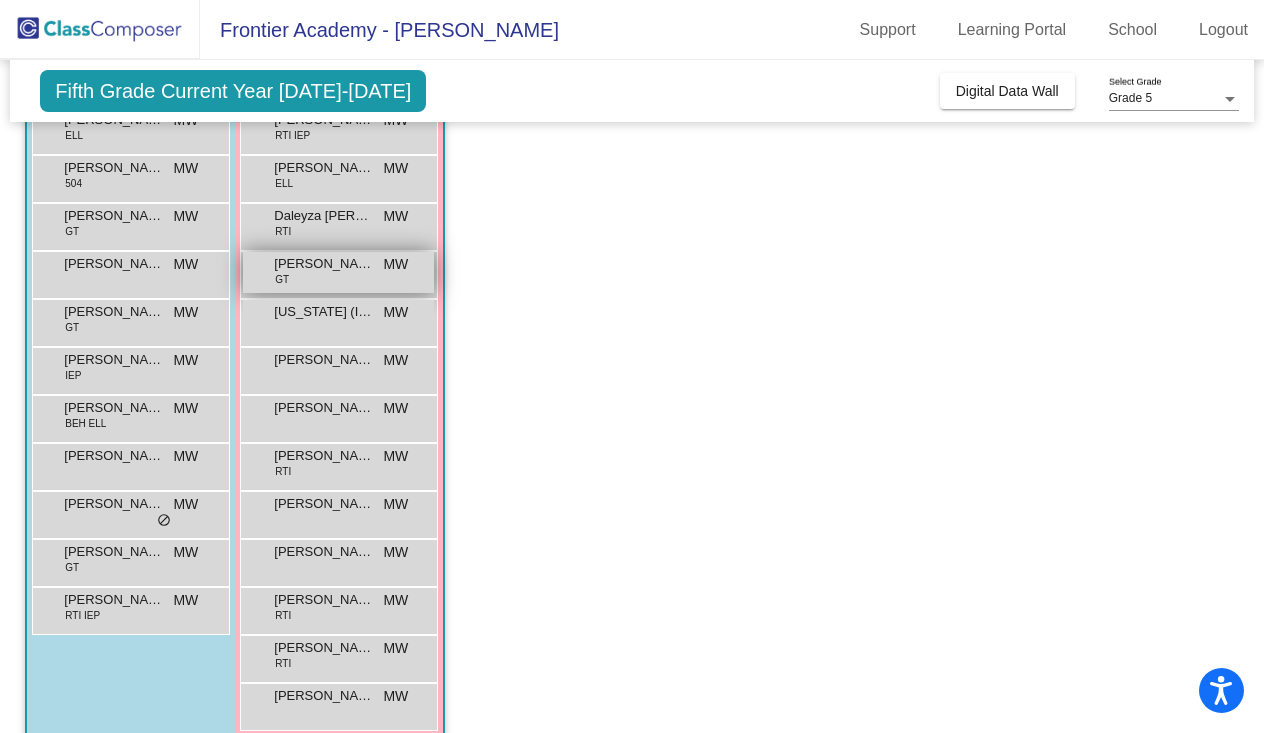 click on "Elsa Ramos" at bounding box center [324, 264] 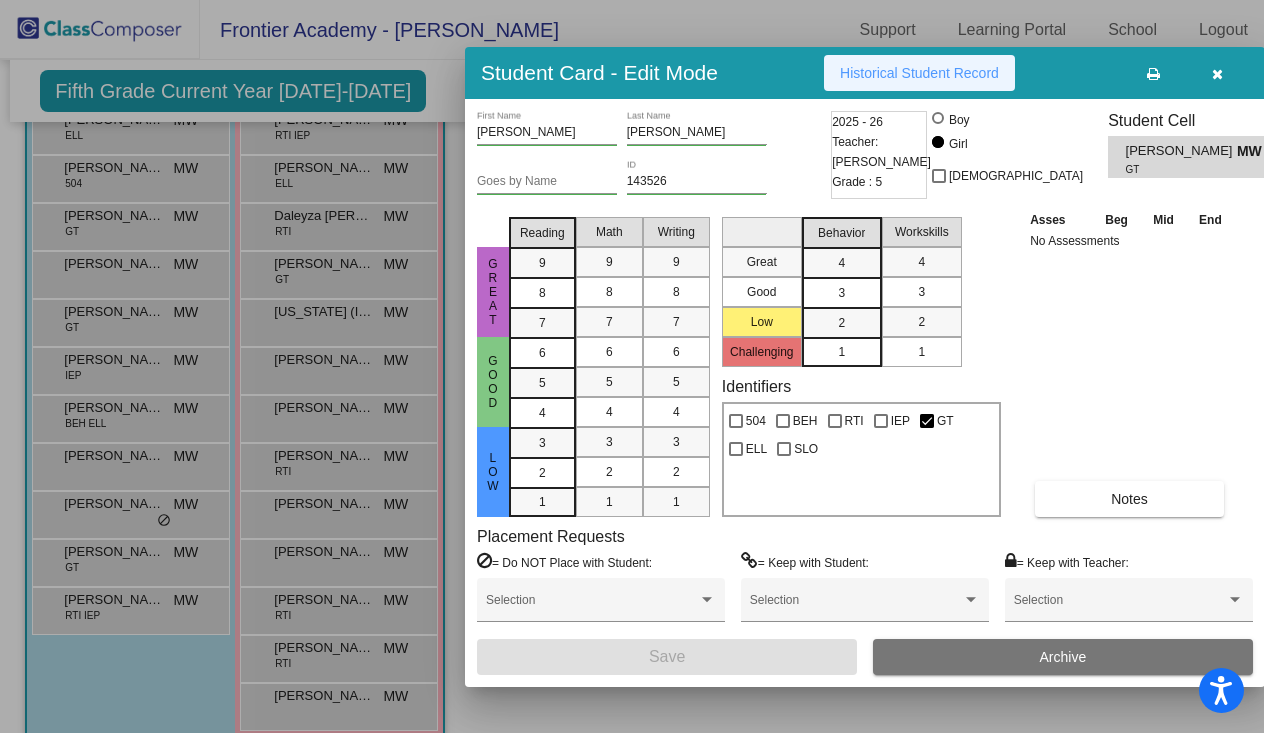 click on "Historical Student Record" at bounding box center [919, 73] 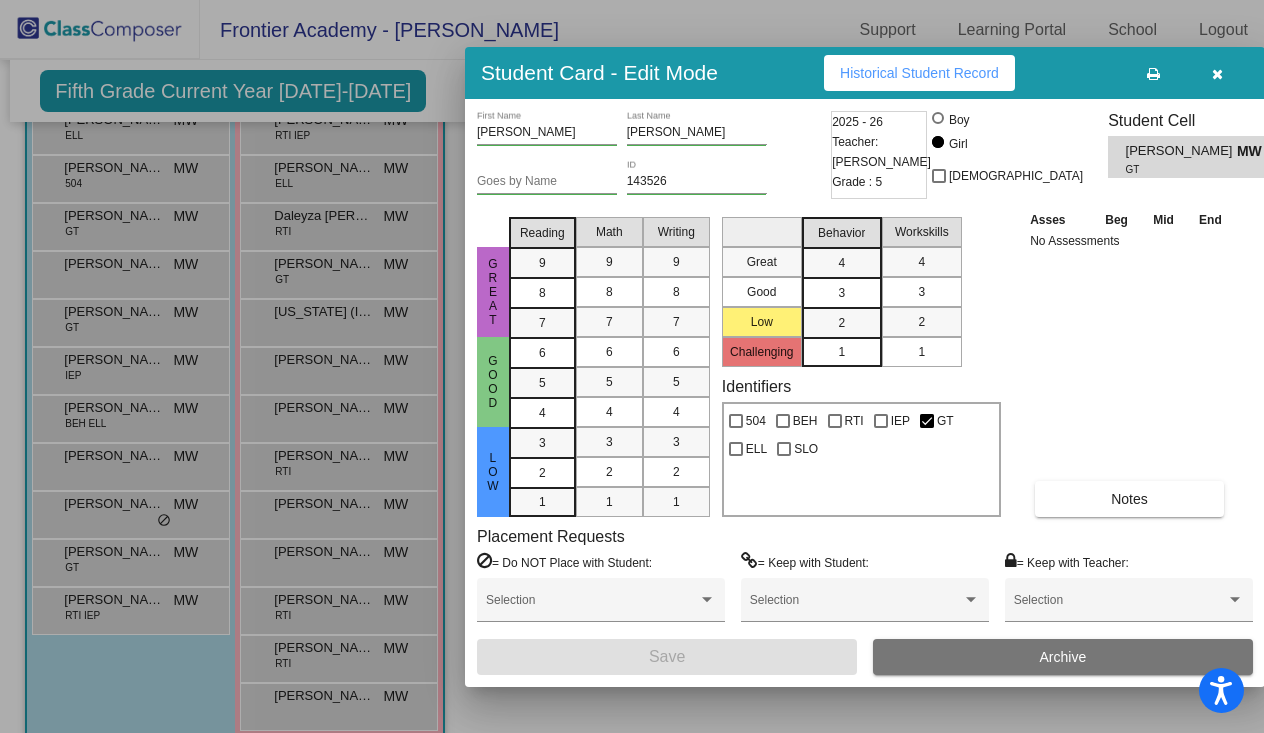 click at bounding box center [1217, 74] 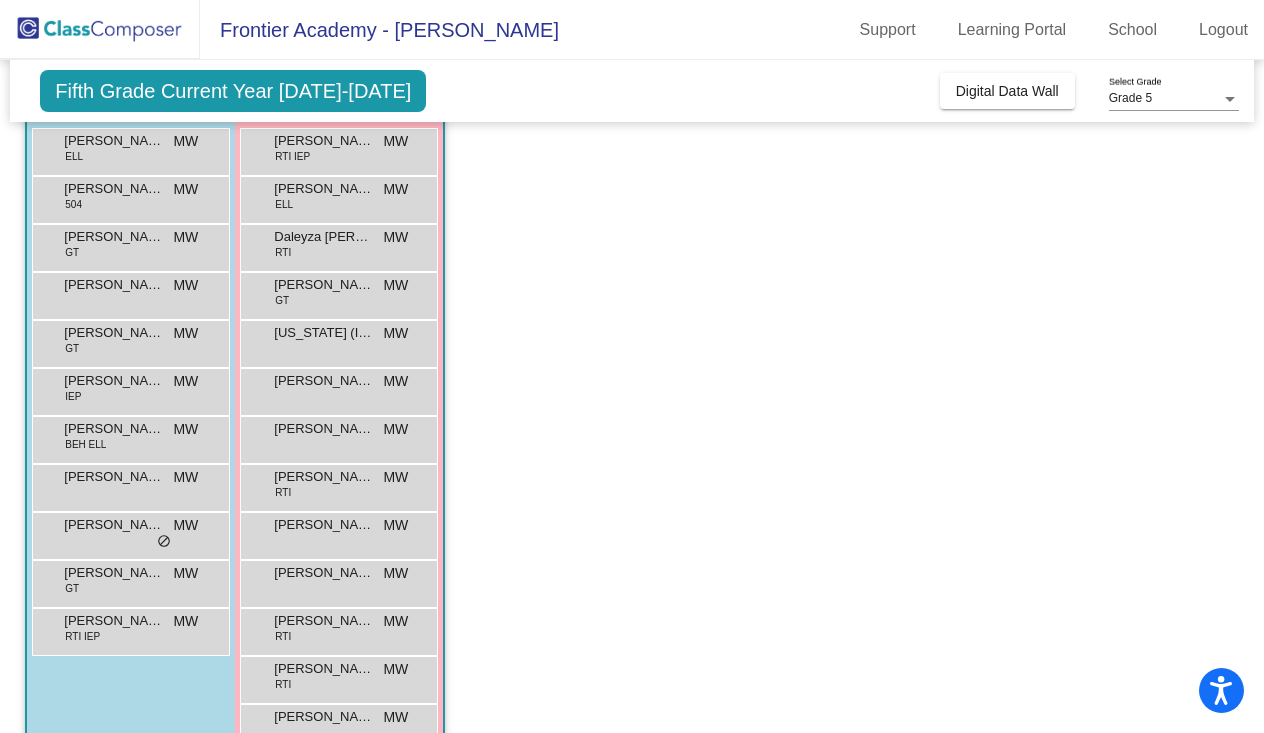 scroll, scrollTop: 189, scrollLeft: 0, axis: vertical 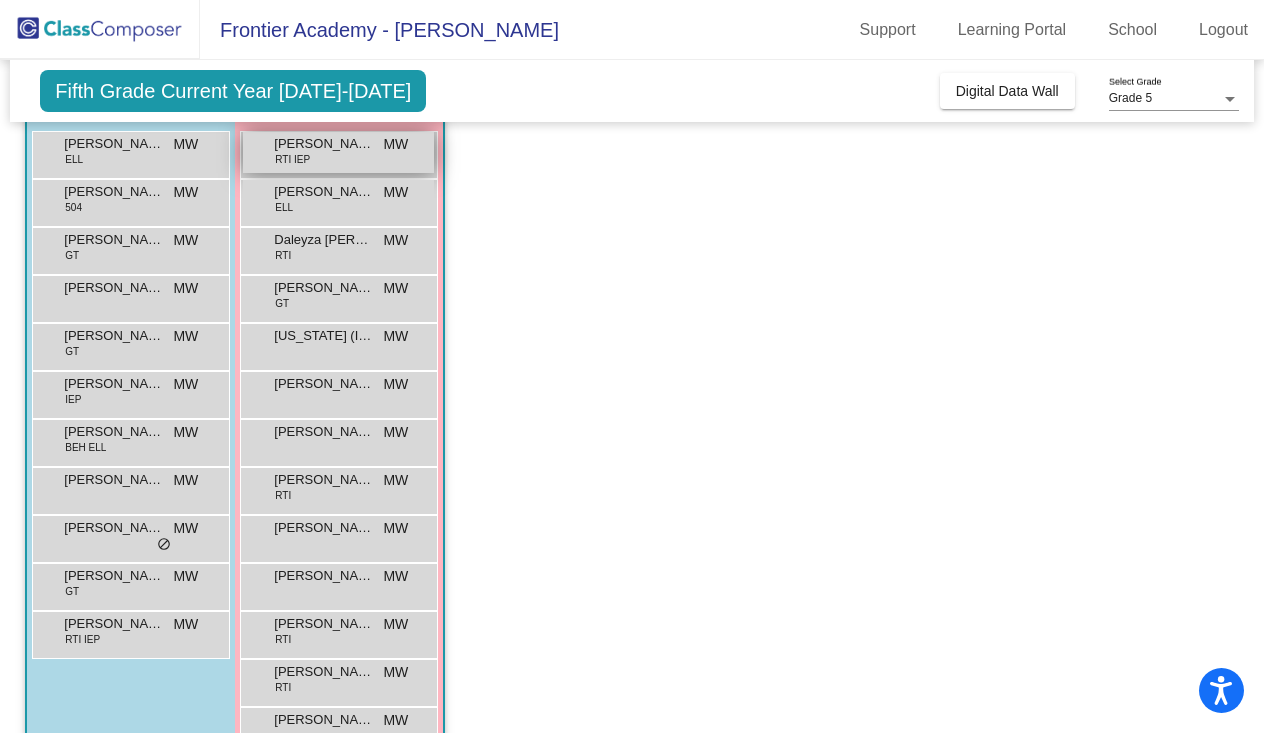 click on "Anayelee Macias RTI IEP MW lock do_not_disturb_alt" at bounding box center [338, 152] 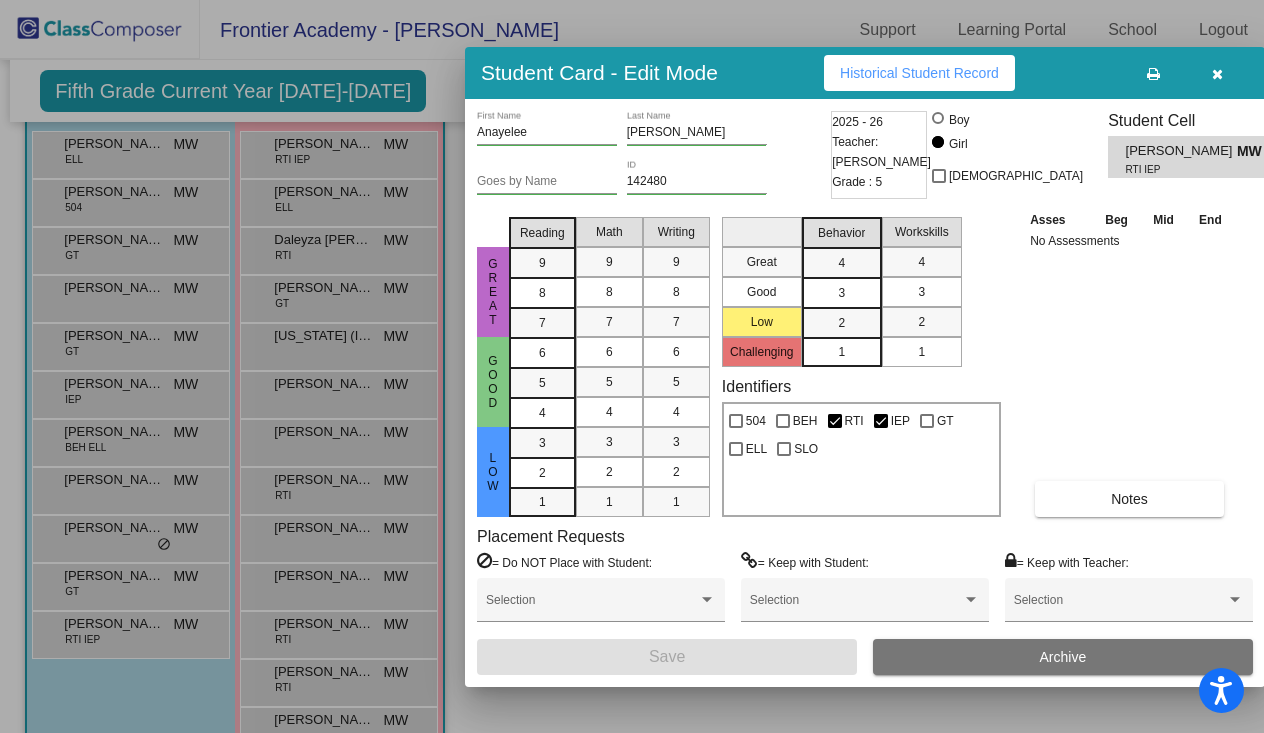 click on "Historical Student Record" at bounding box center [919, 73] 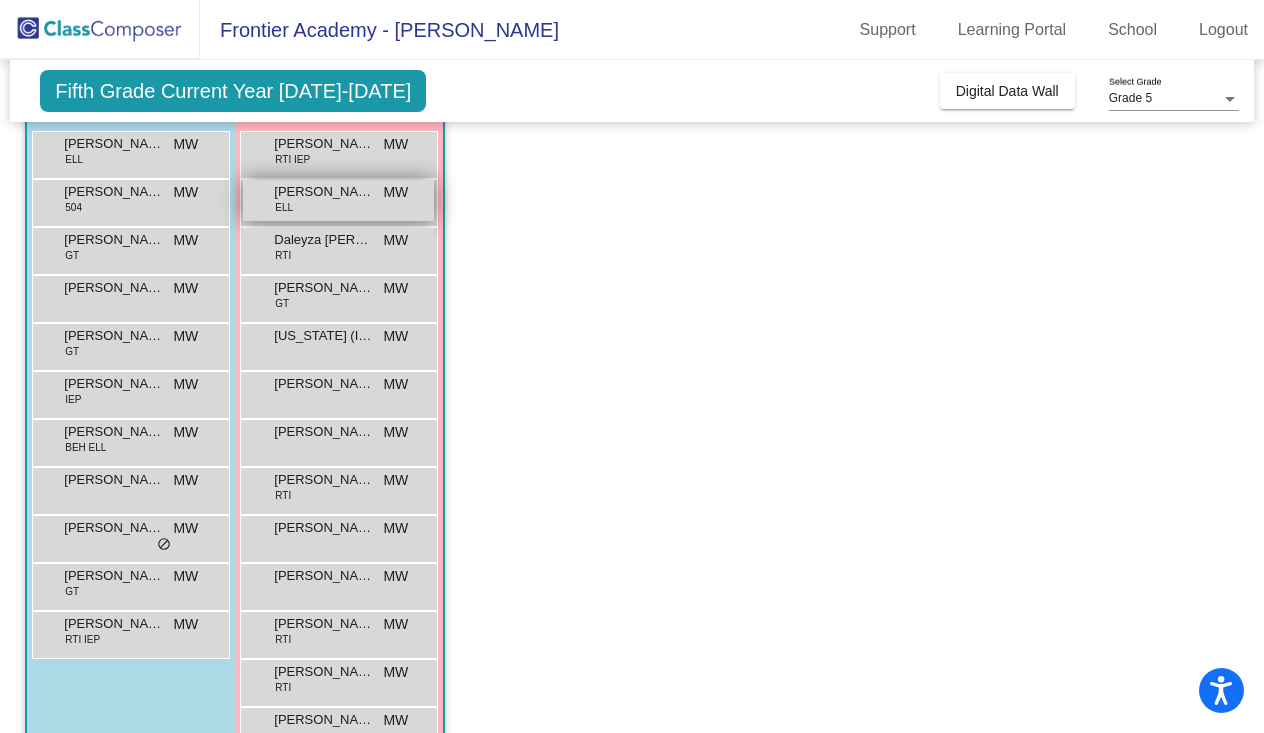 click on "Angela Terrel ELL MW lock do_not_disturb_alt" at bounding box center [338, 200] 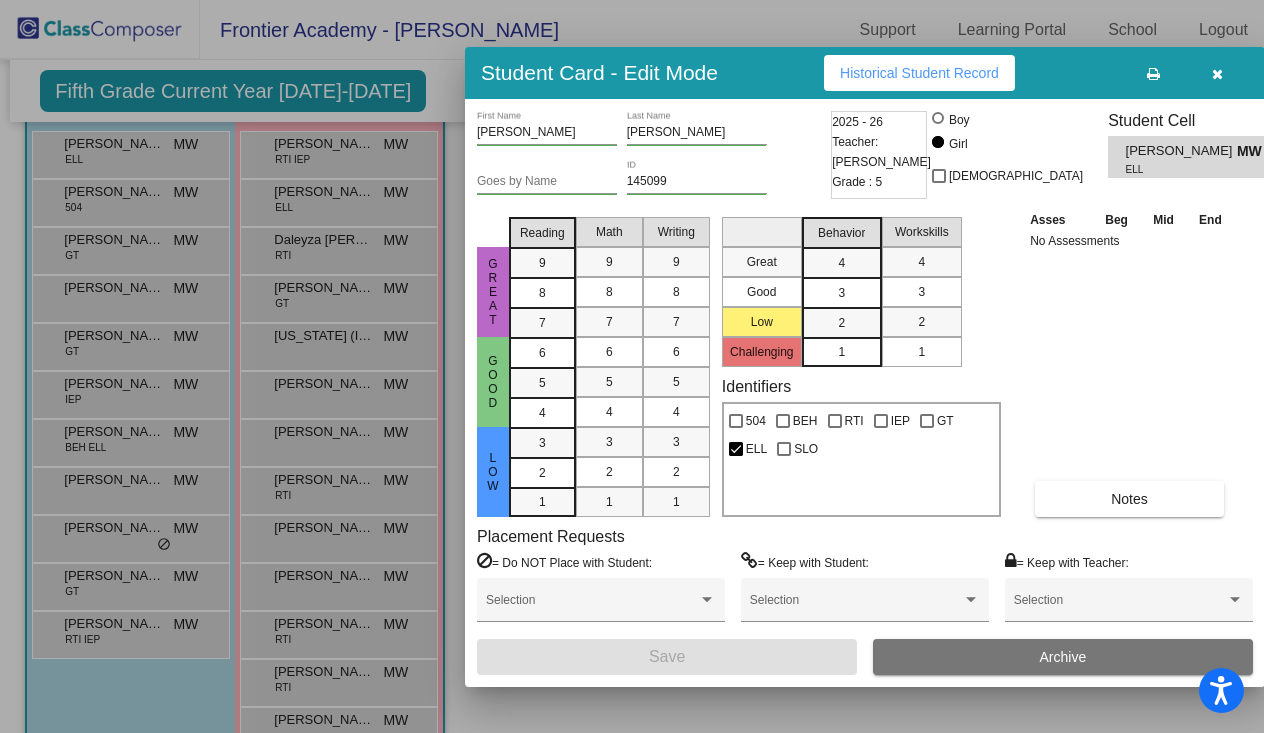 click on "Historical Student Record" at bounding box center (919, 73) 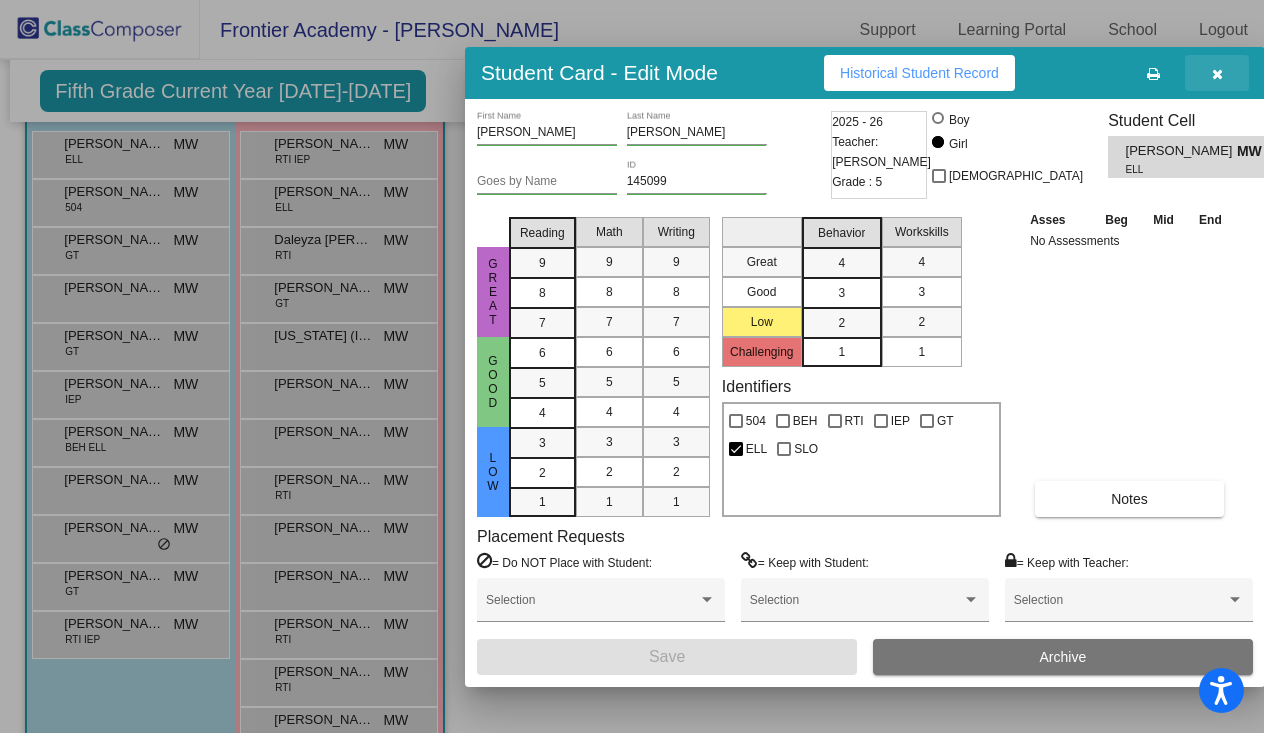click at bounding box center [1217, 74] 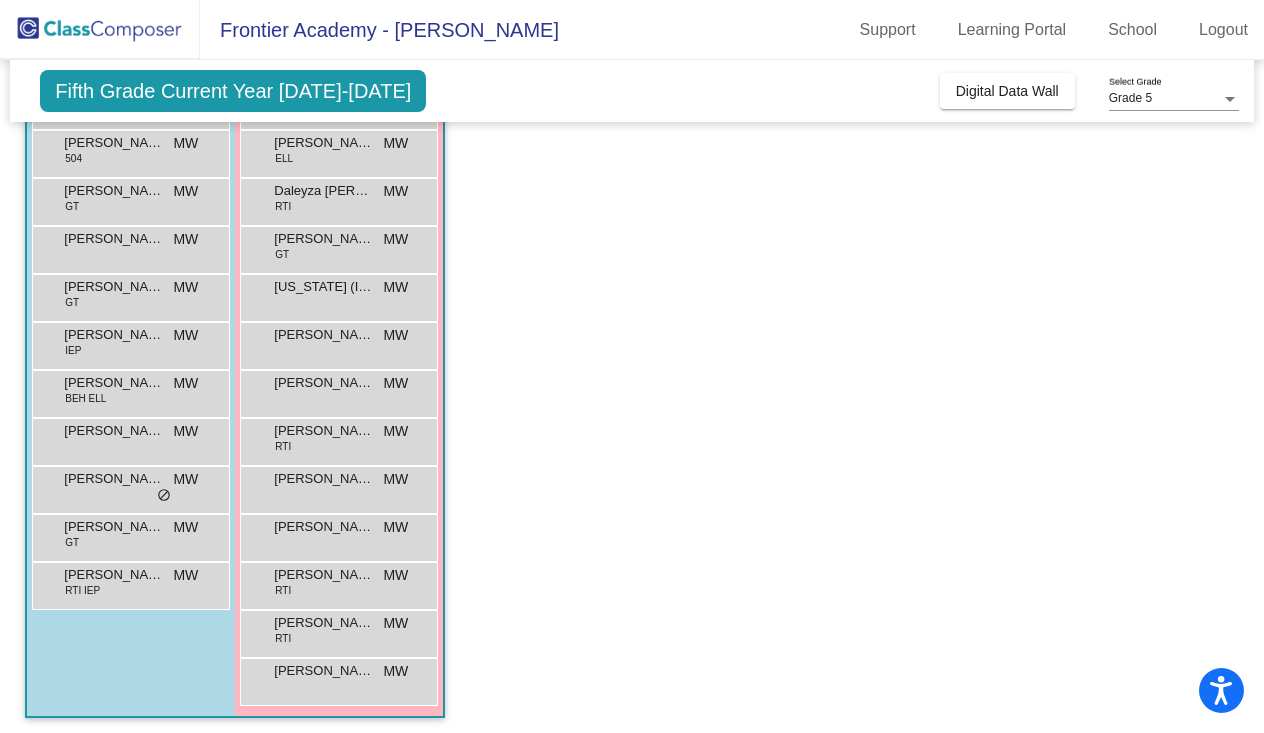 scroll, scrollTop: 237, scrollLeft: 0, axis: vertical 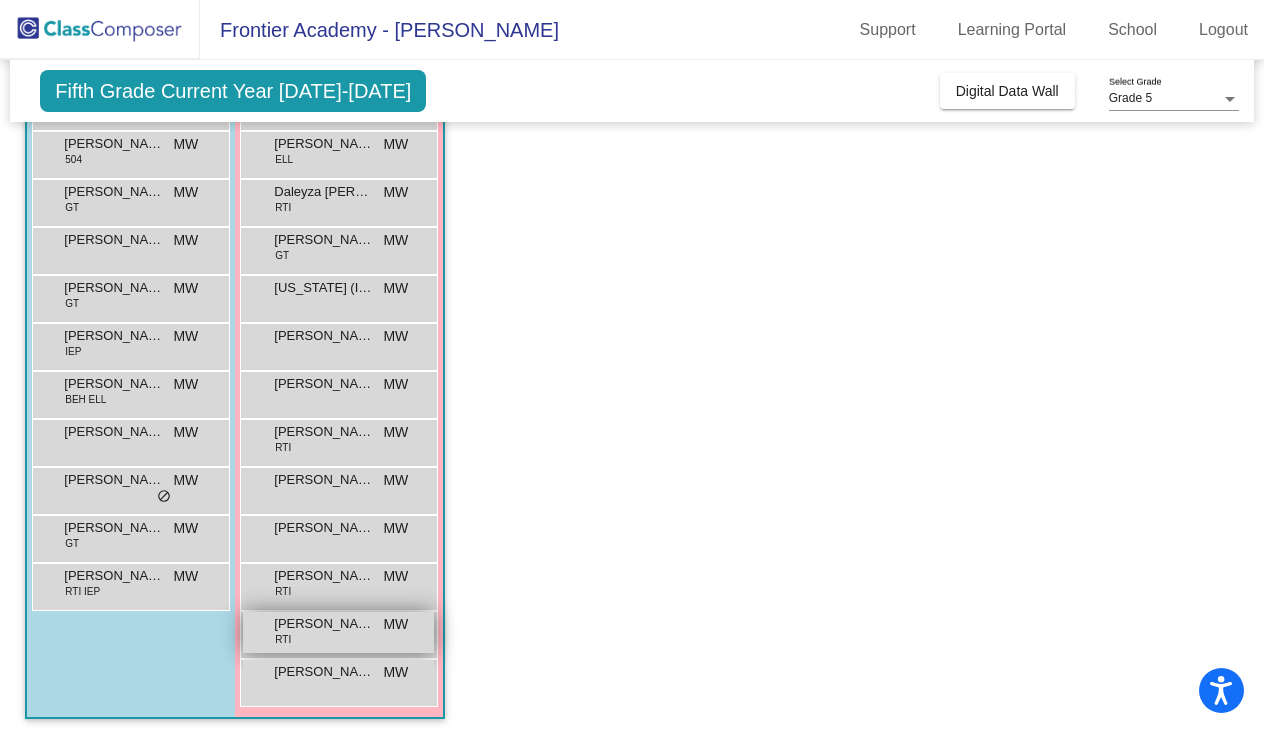 click on "Yadayre Morales-Mota" at bounding box center [324, 624] 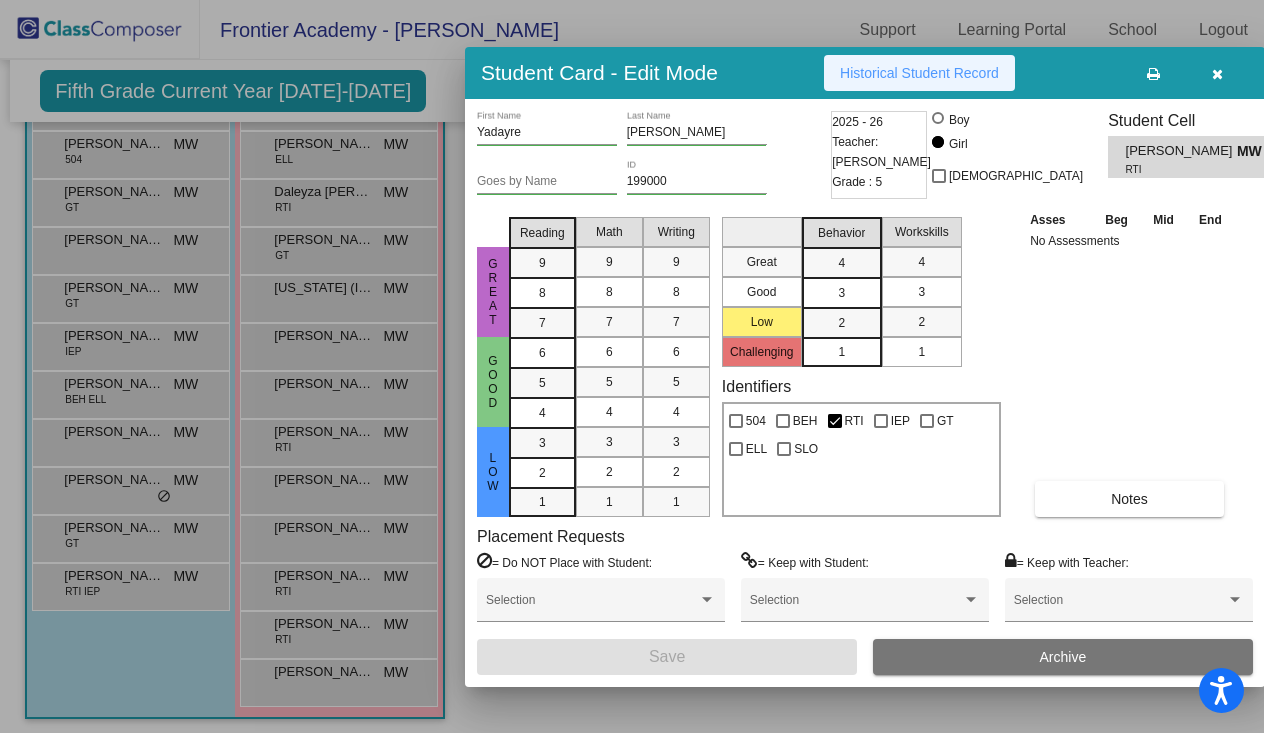 click on "Historical Student Record" at bounding box center (919, 73) 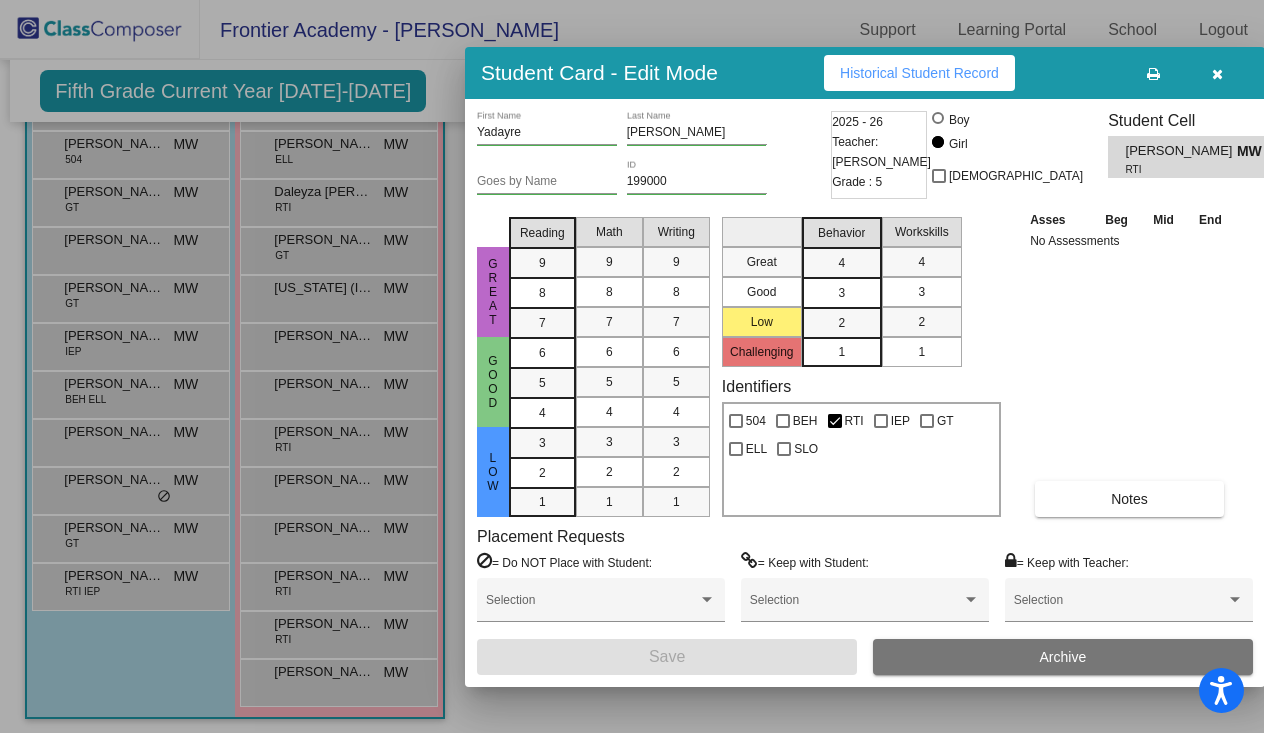 click at bounding box center (1217, 74) 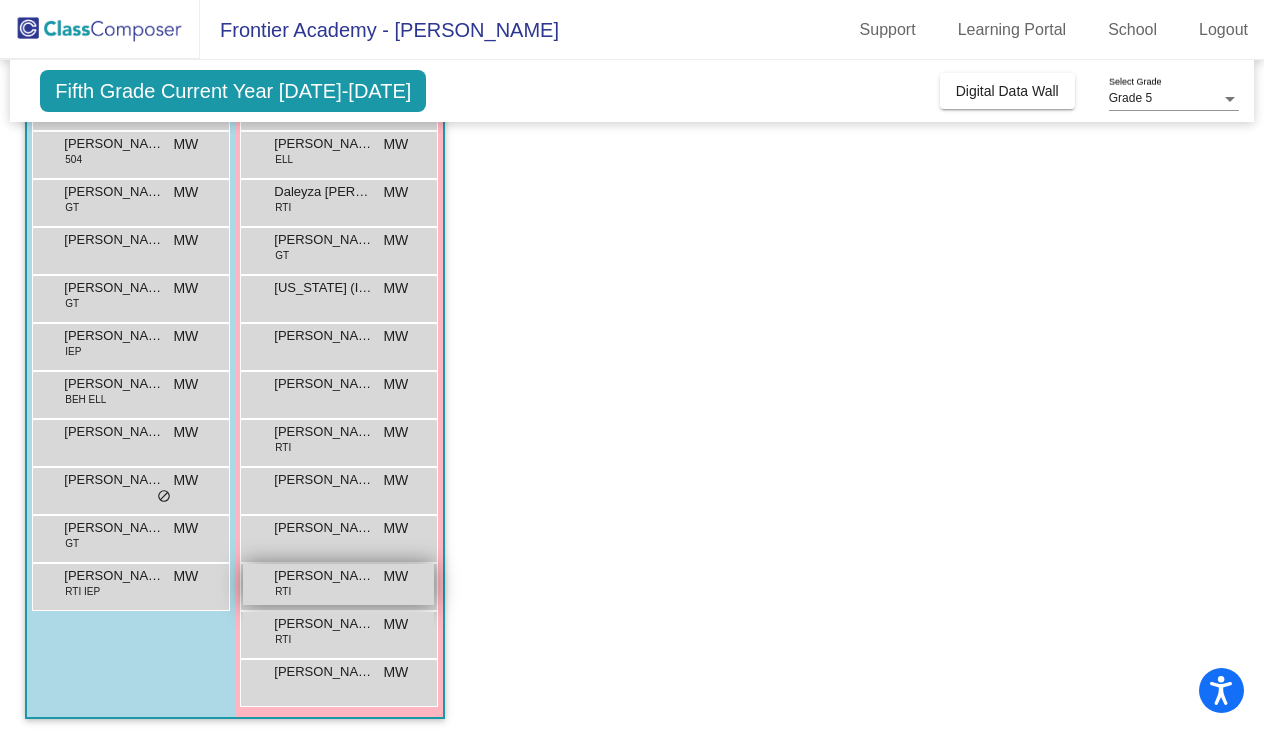 click on "Sofia Loma RTI MW lock do_not_disturb_alt" at bounding box center (338, 584) 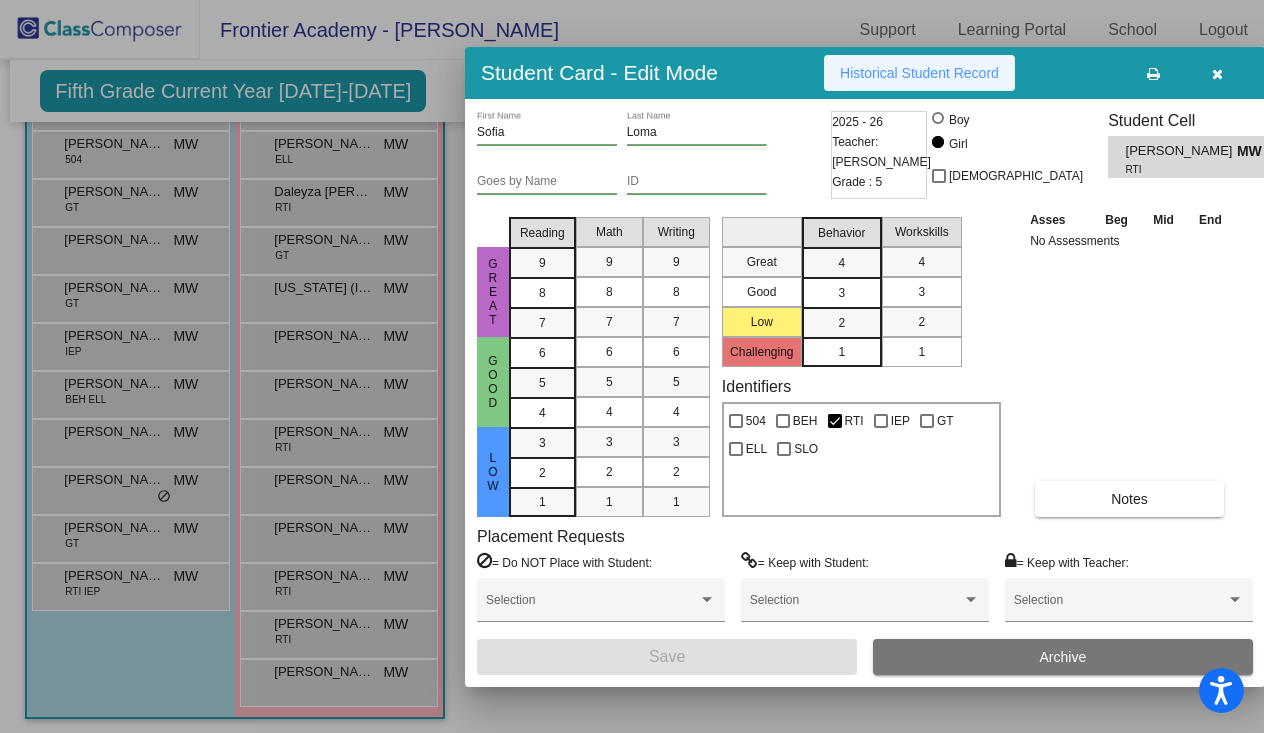 click on "Historical Student Record" at bounding box center [919, 73] 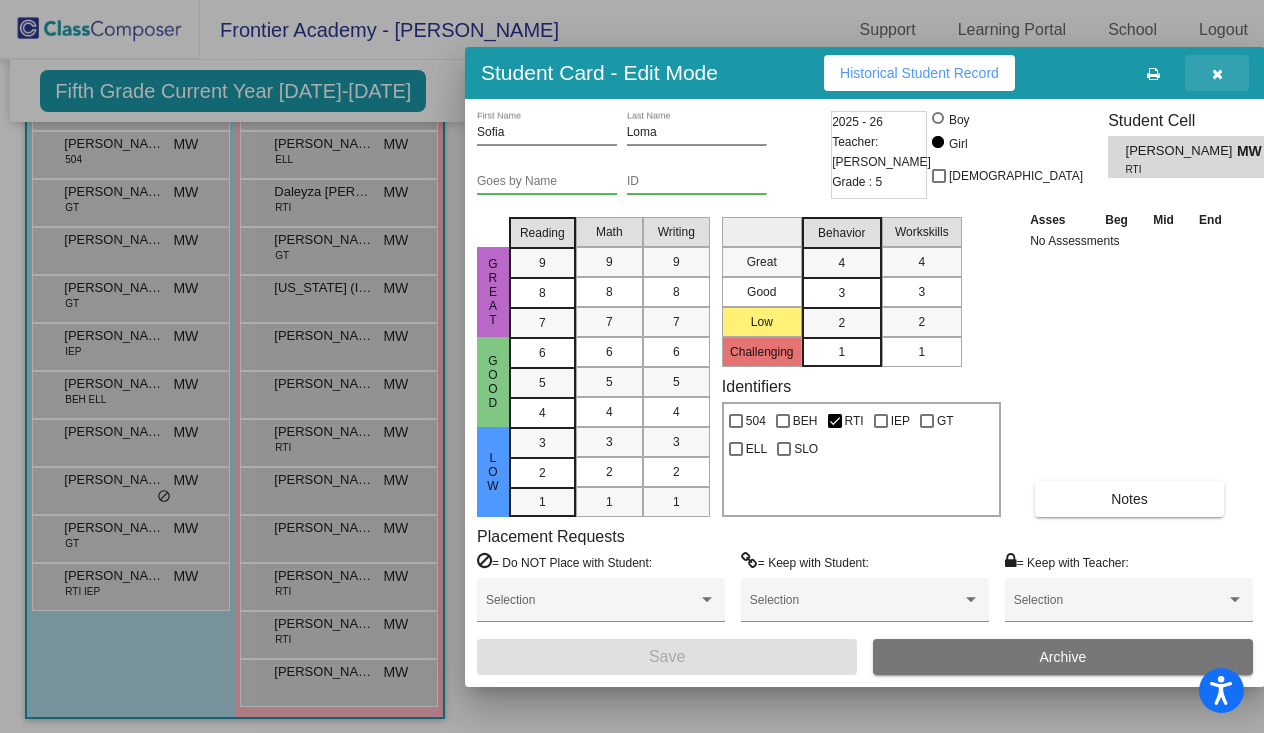 click at bounding box center [1217, 74] 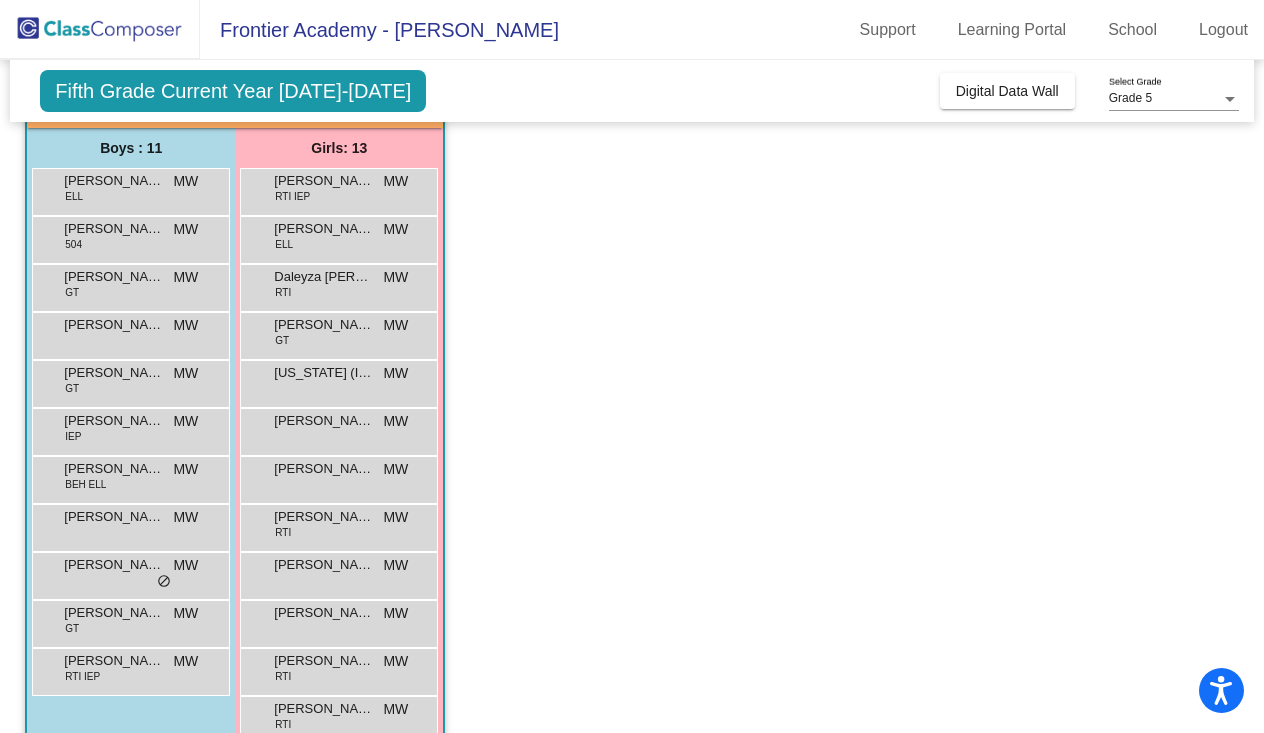 scroll, scrollTop: 148, scrollLeft: 0, axis: vertical 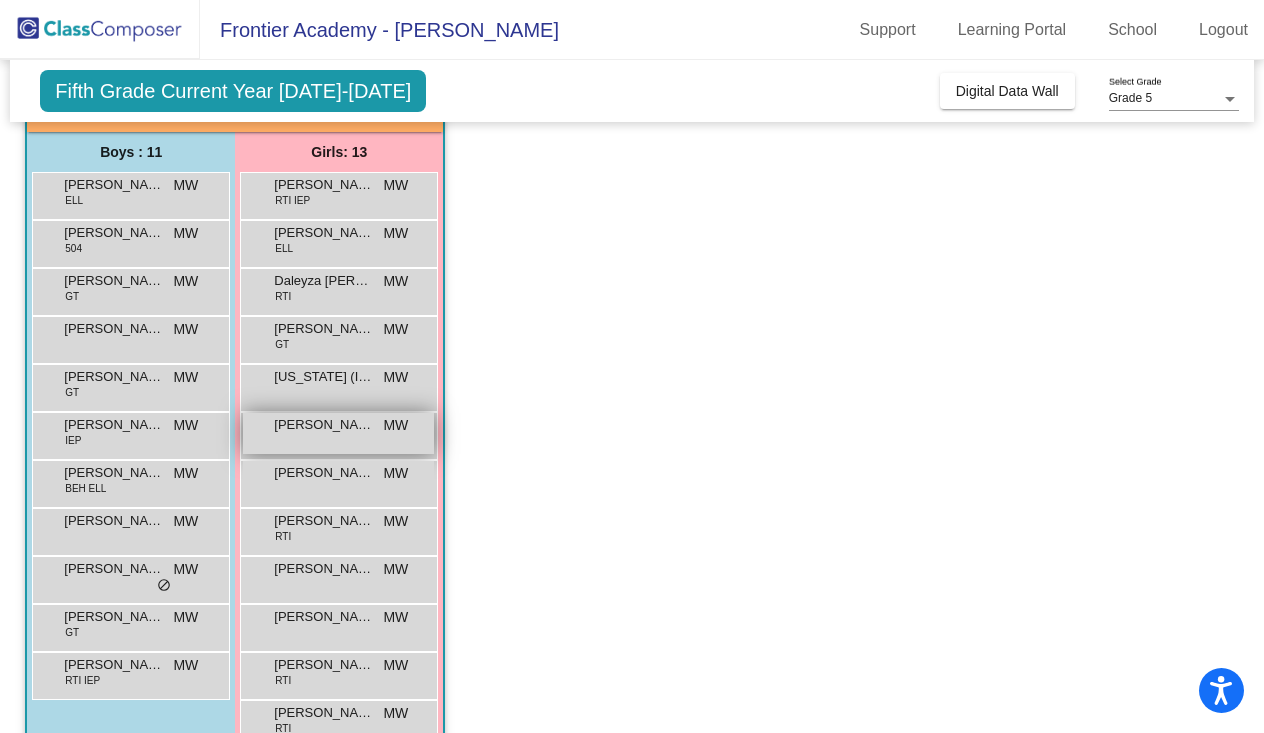 click on "Kallie Wangerow MW lock do_not_disturb_alt" at bounding box center [338, 433] 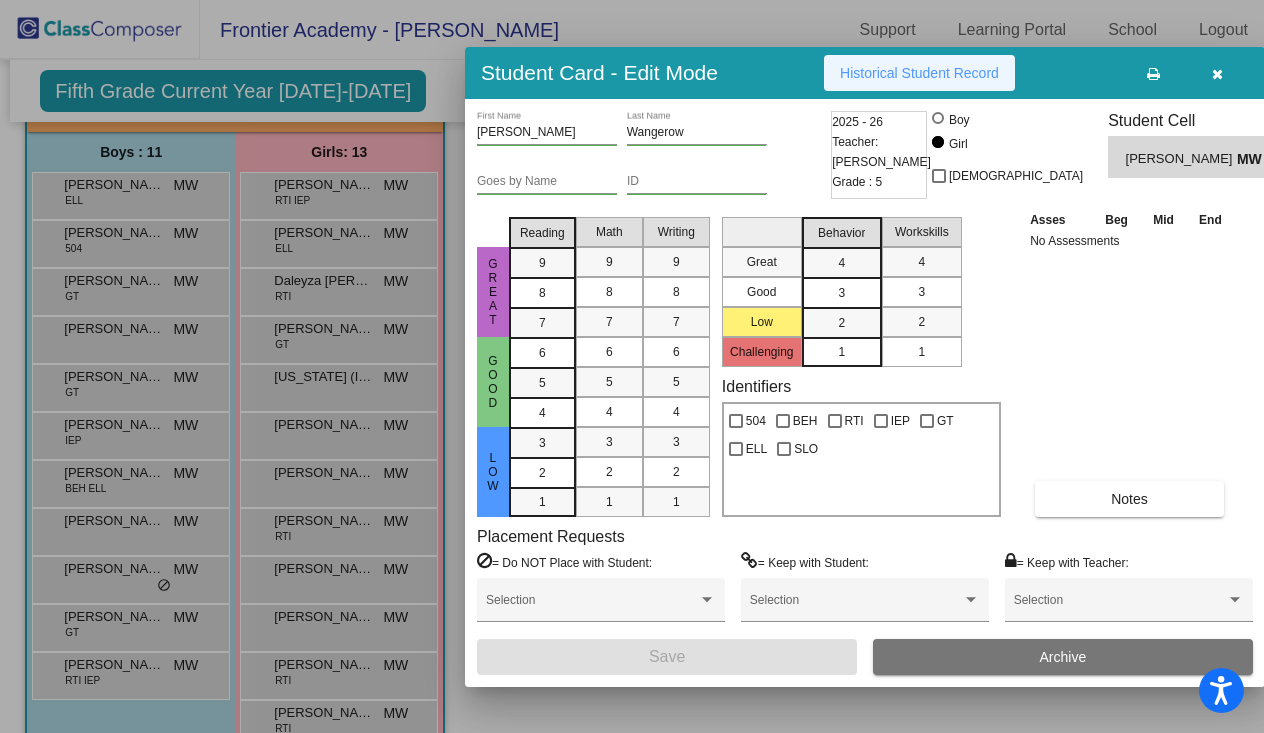 click on "Historical Student Record" at bounding box center (919, 73) 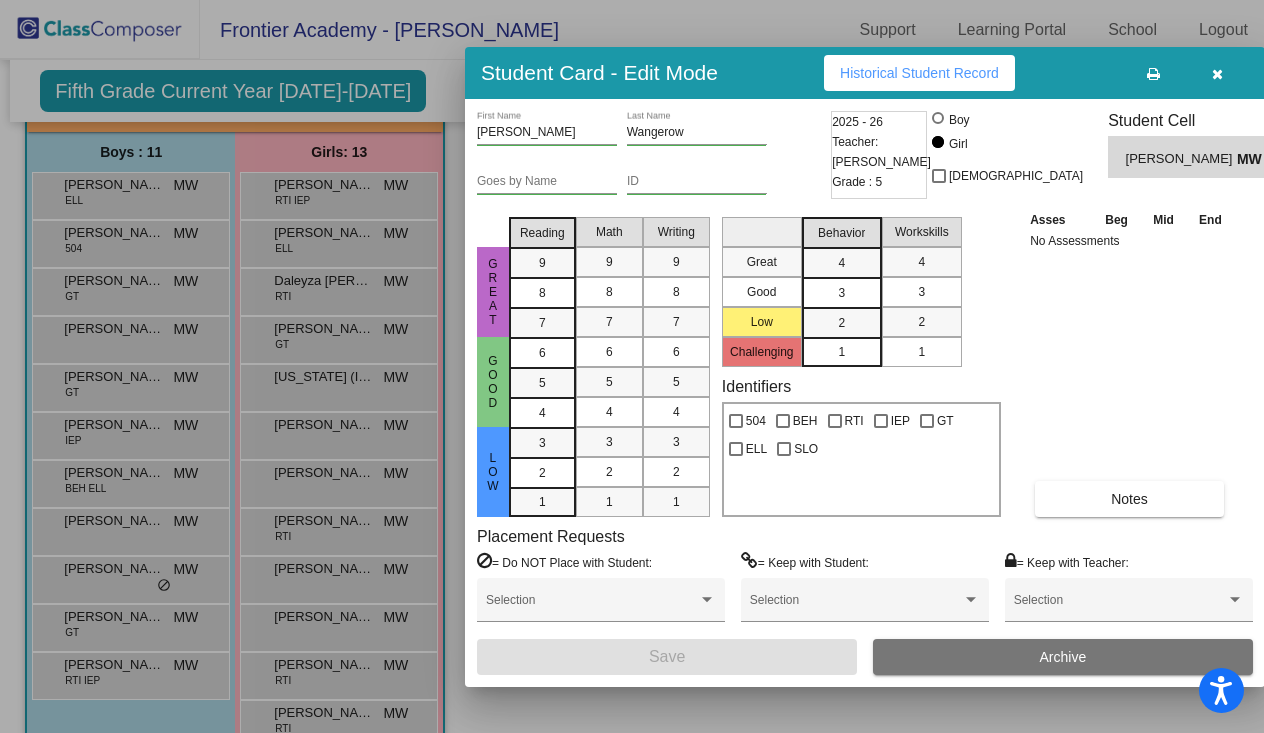 click at bounding box center [1217, 74] 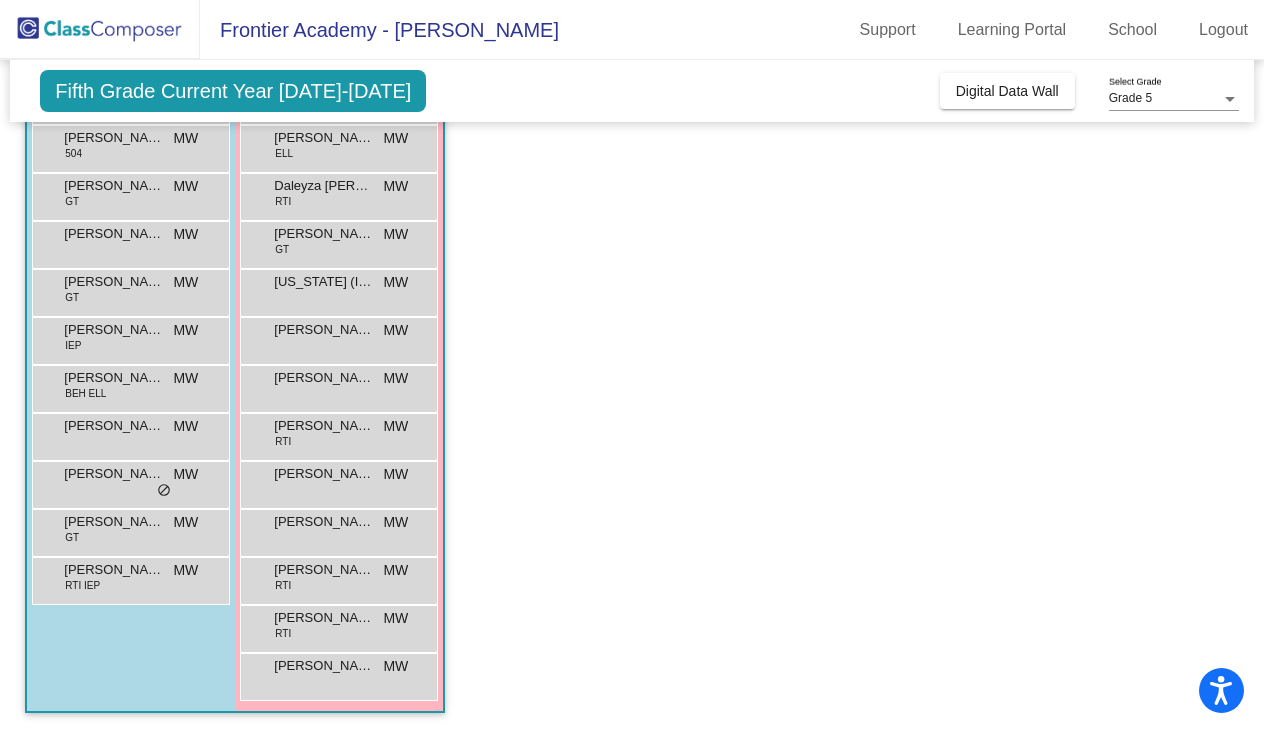 scroll, scrollTop: 243, scrollLeft: 0, axis: vertical 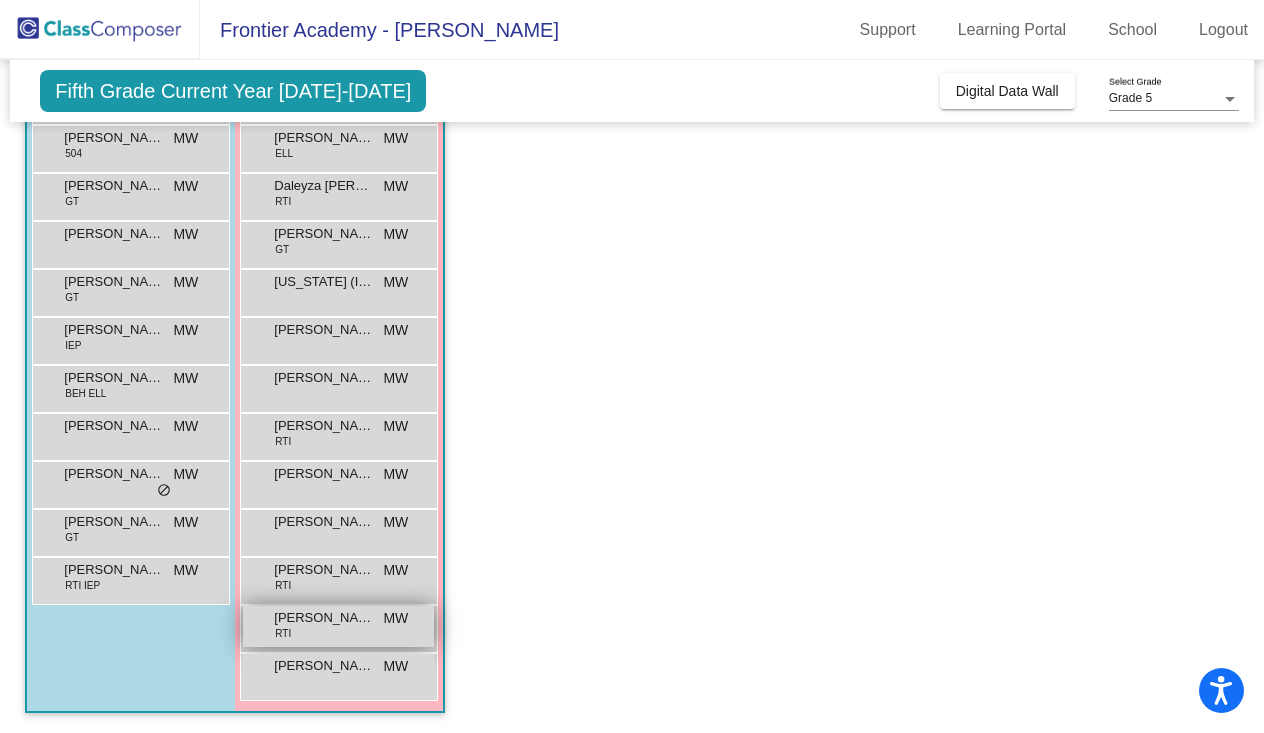 click on "Yadayre Morales-Mota" at bounding box center [324, 618] 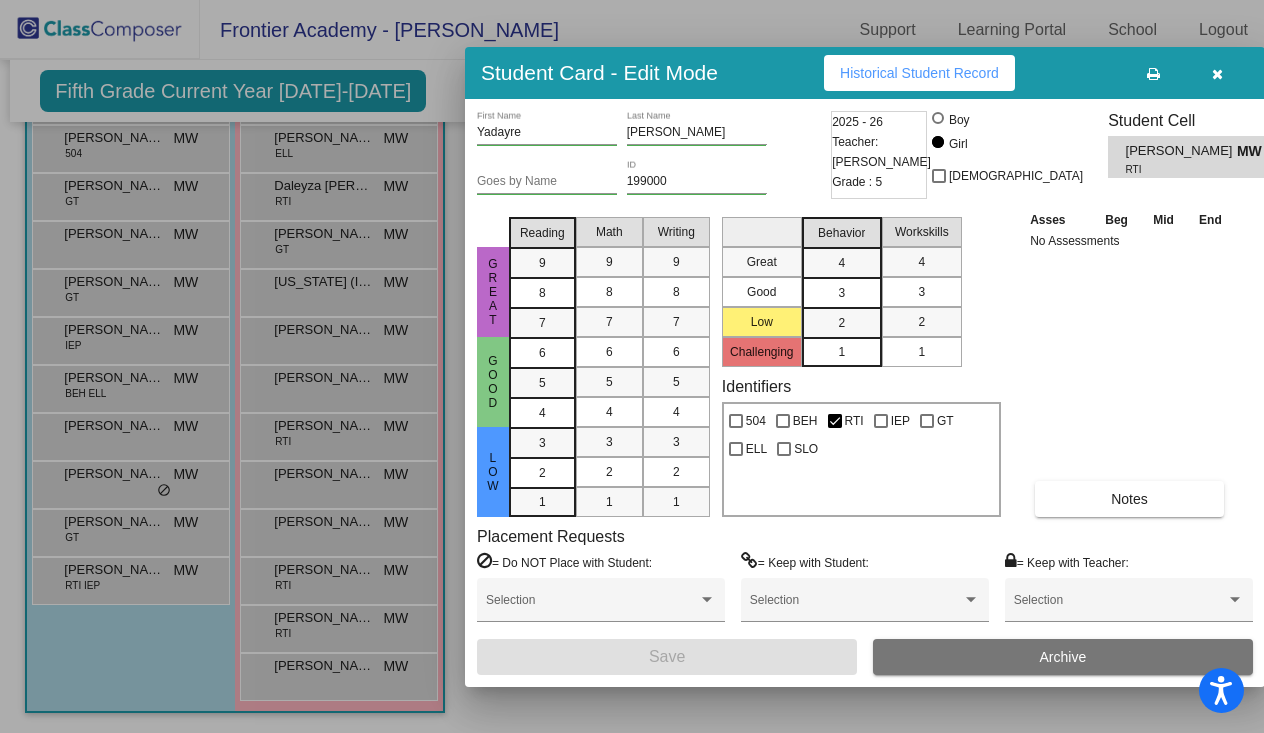click on "Historical Student Record" at bounding box center (919, 73) 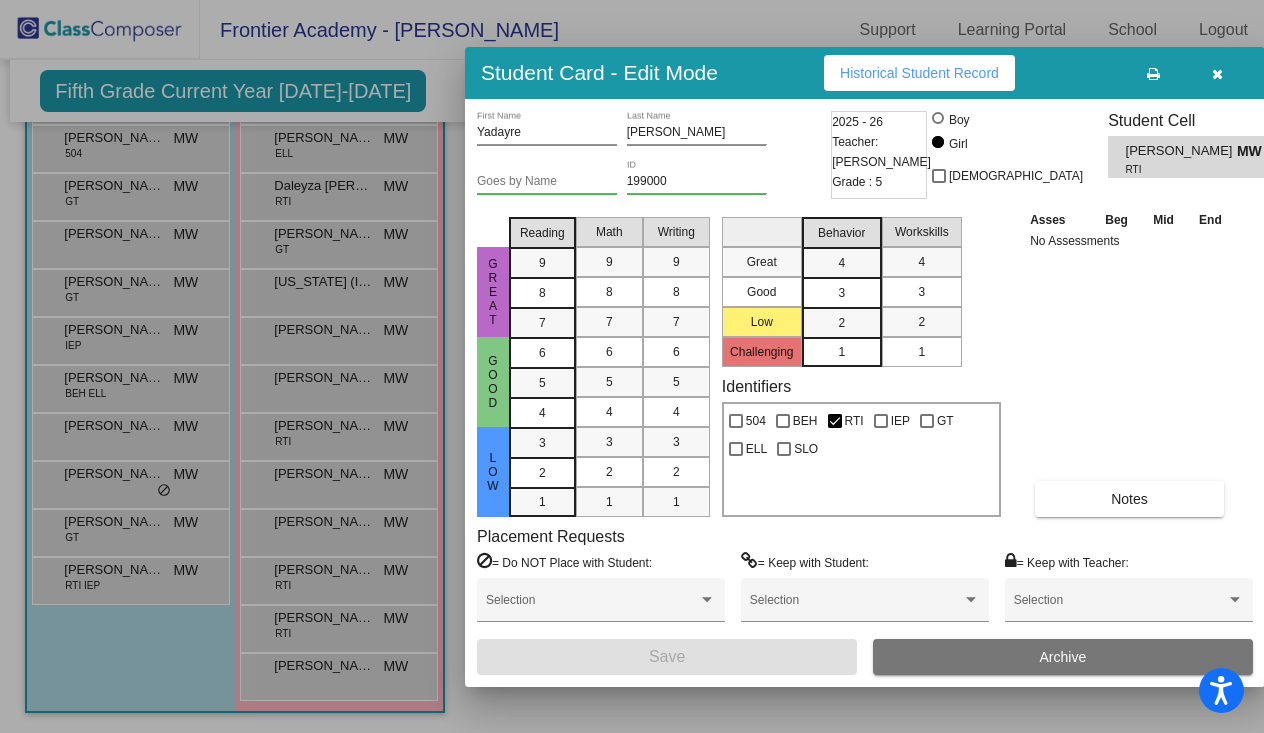 click at bounding box center (1217, 73) 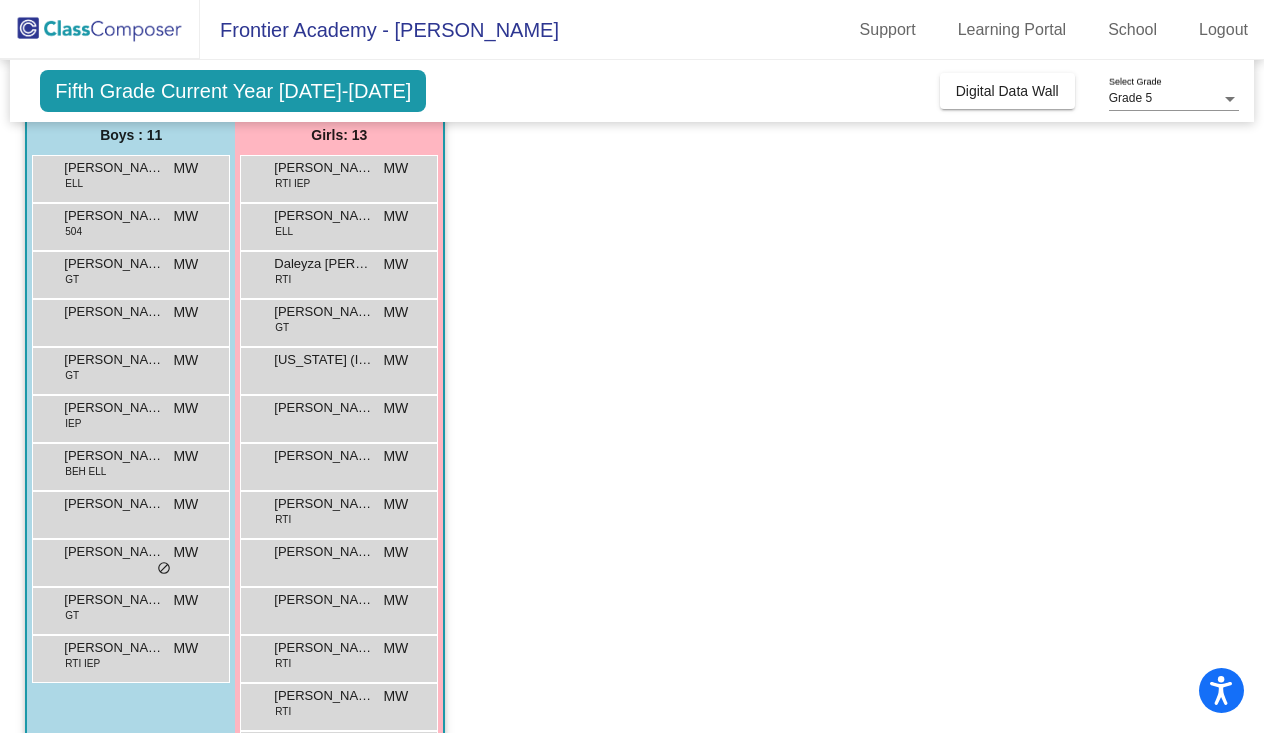 scroll, scrollTop: 168, scrollLeft: 0, axis: vertical 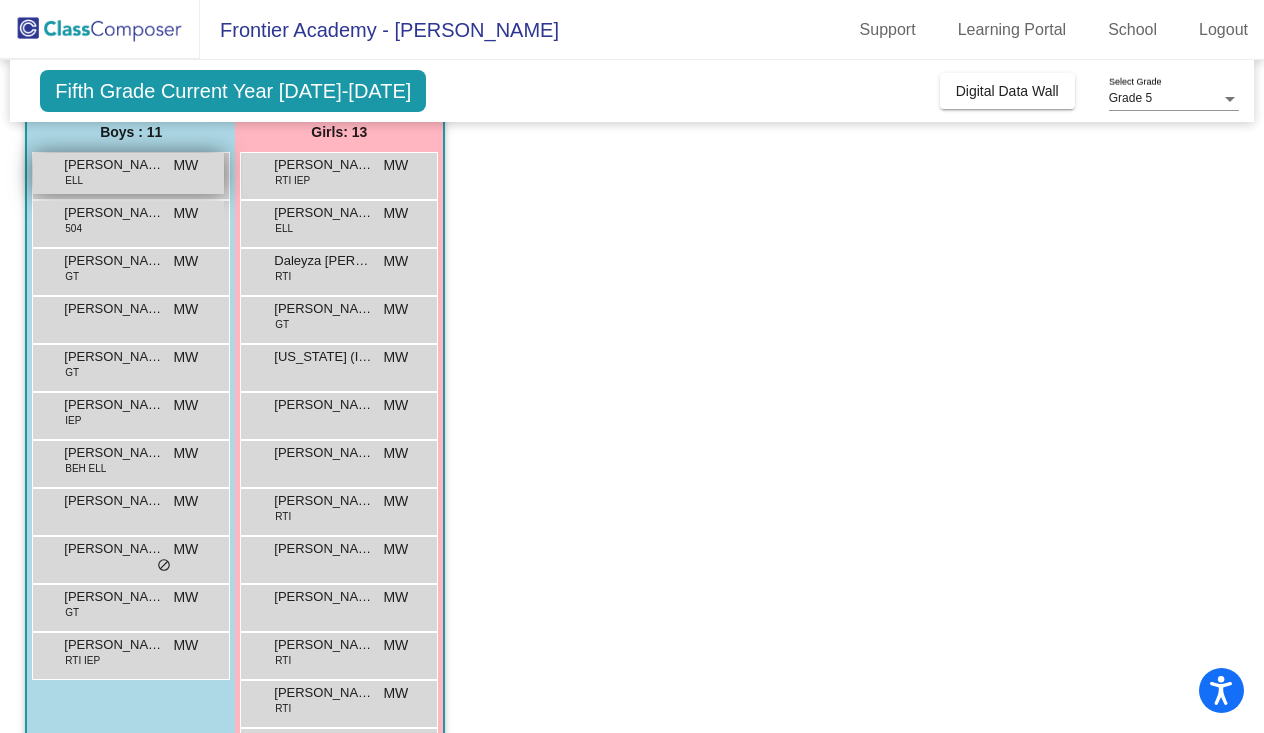 click on "Alexander Mendez ELL MW lock do_not_disturb_alt" at bounding box center [128, 173] 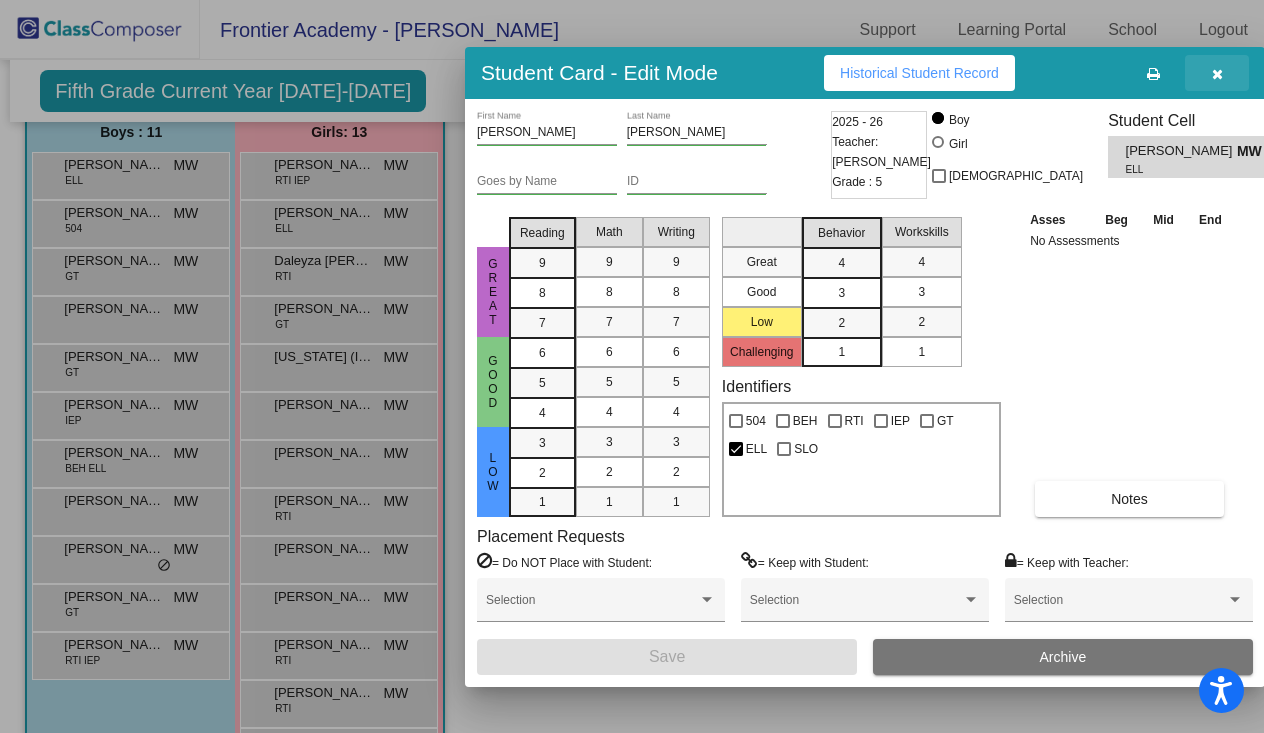click at bounding box center [1217, 74] 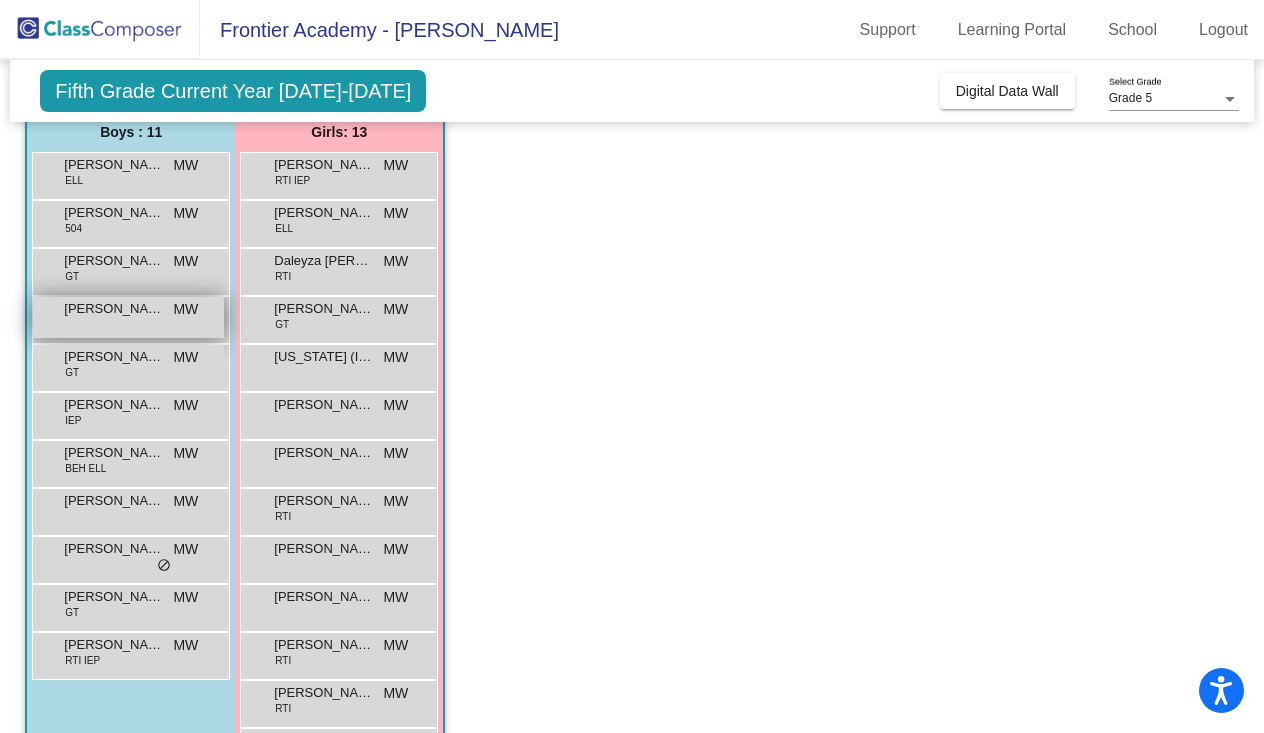 click on "Camden Hershfeldt" at bounding box center [114, 309] 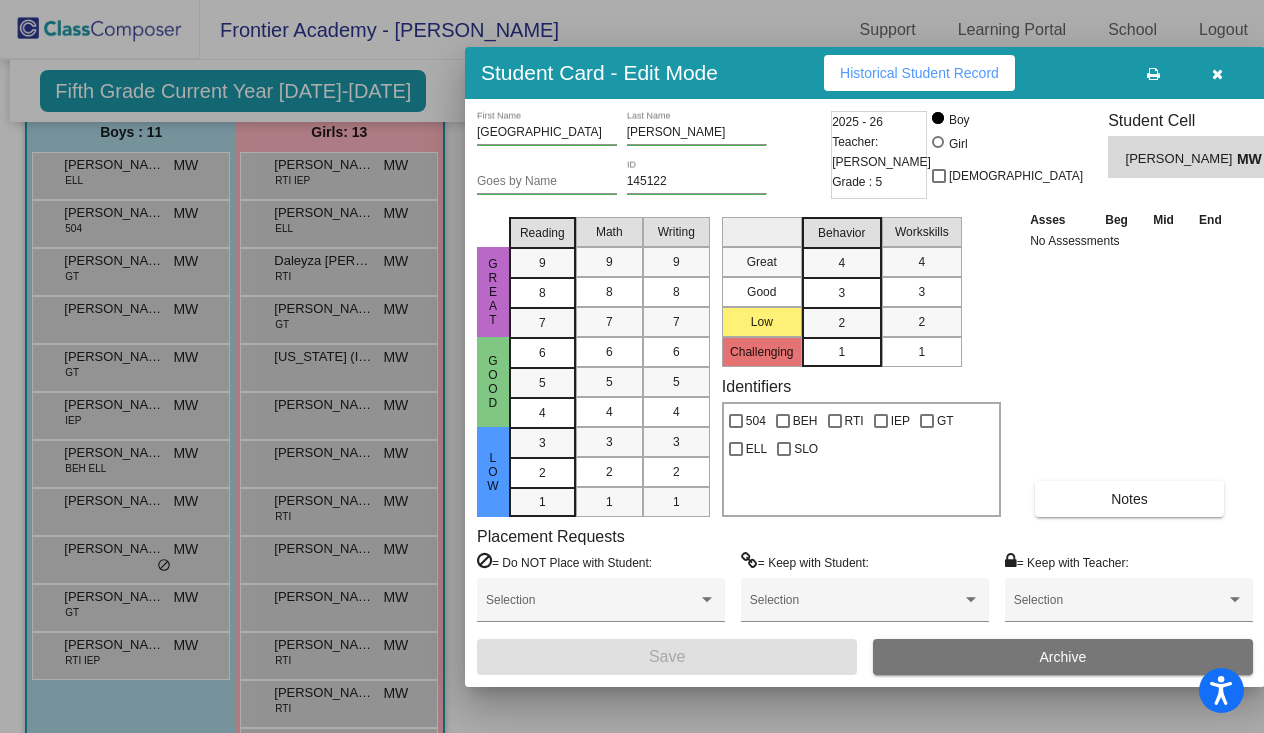 click at bounding box center (1217, 74) 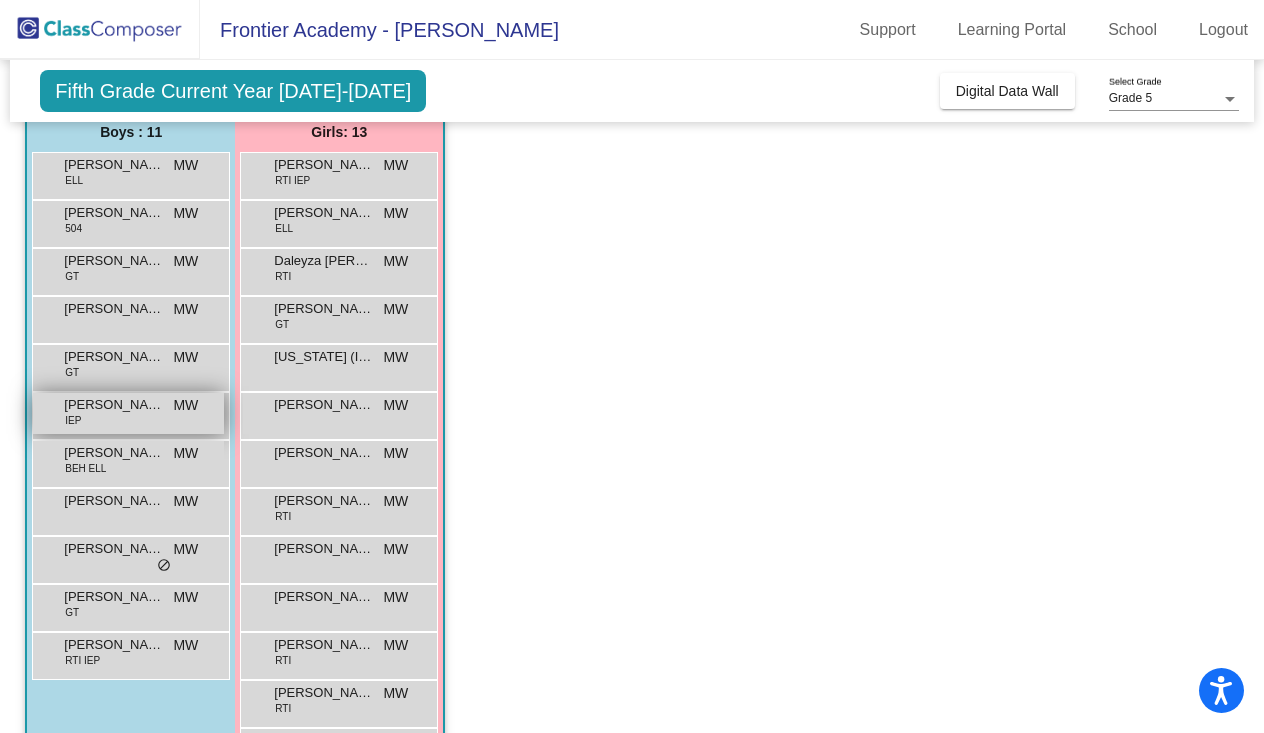 click on "Iris Lee" at bounding box center [114, 405] 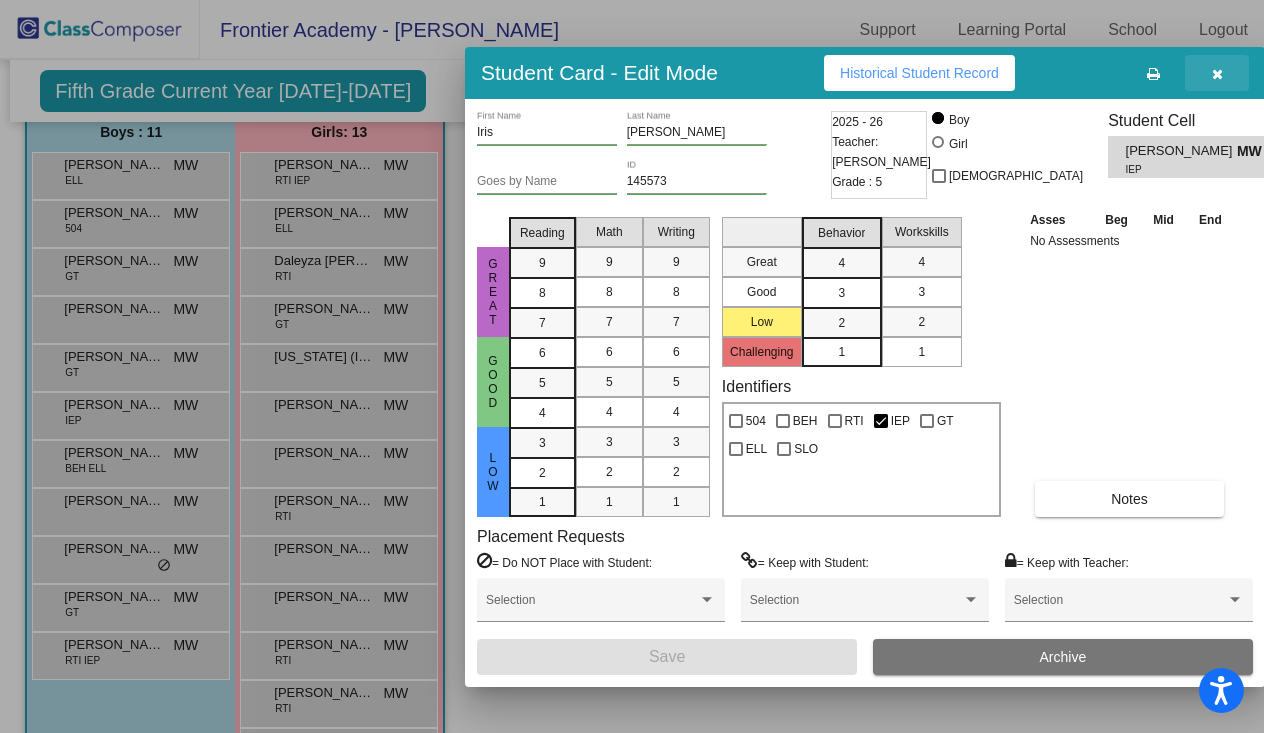 click at bounding box center (1217, 74) 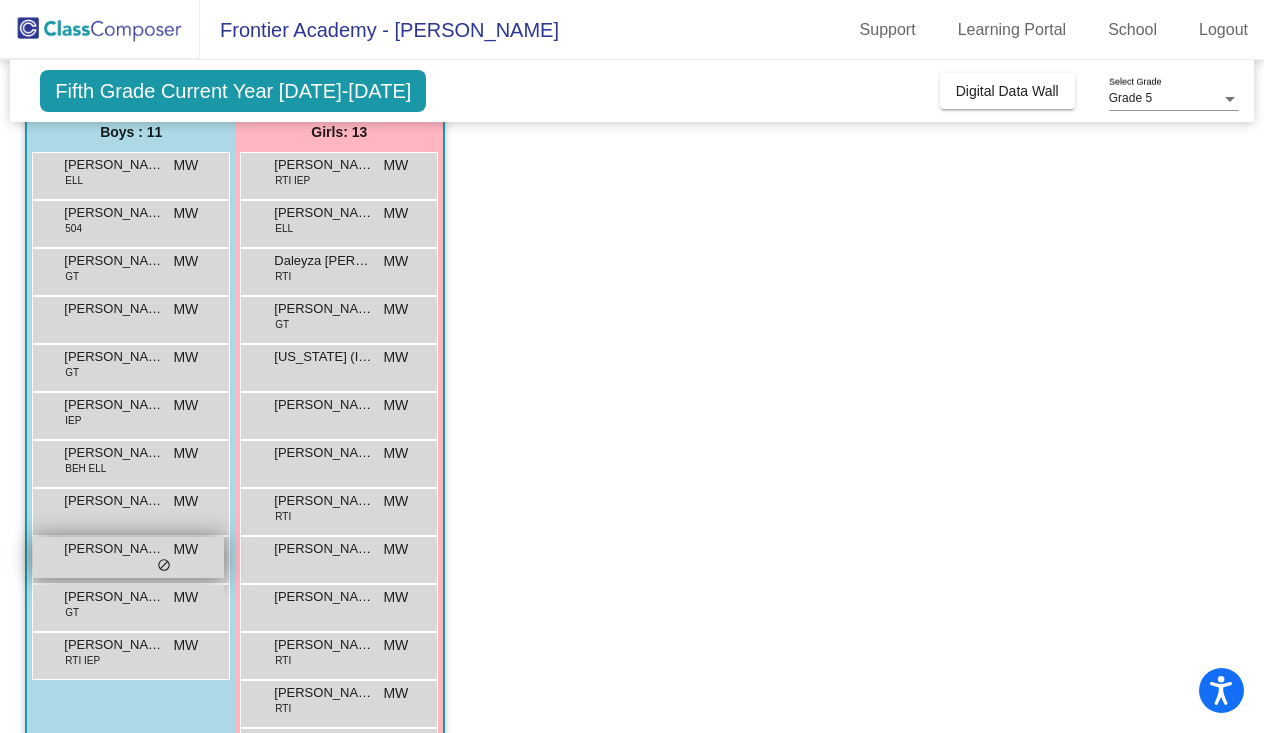 click on "Oliver Hernandez" at bounding box center [114, 549] 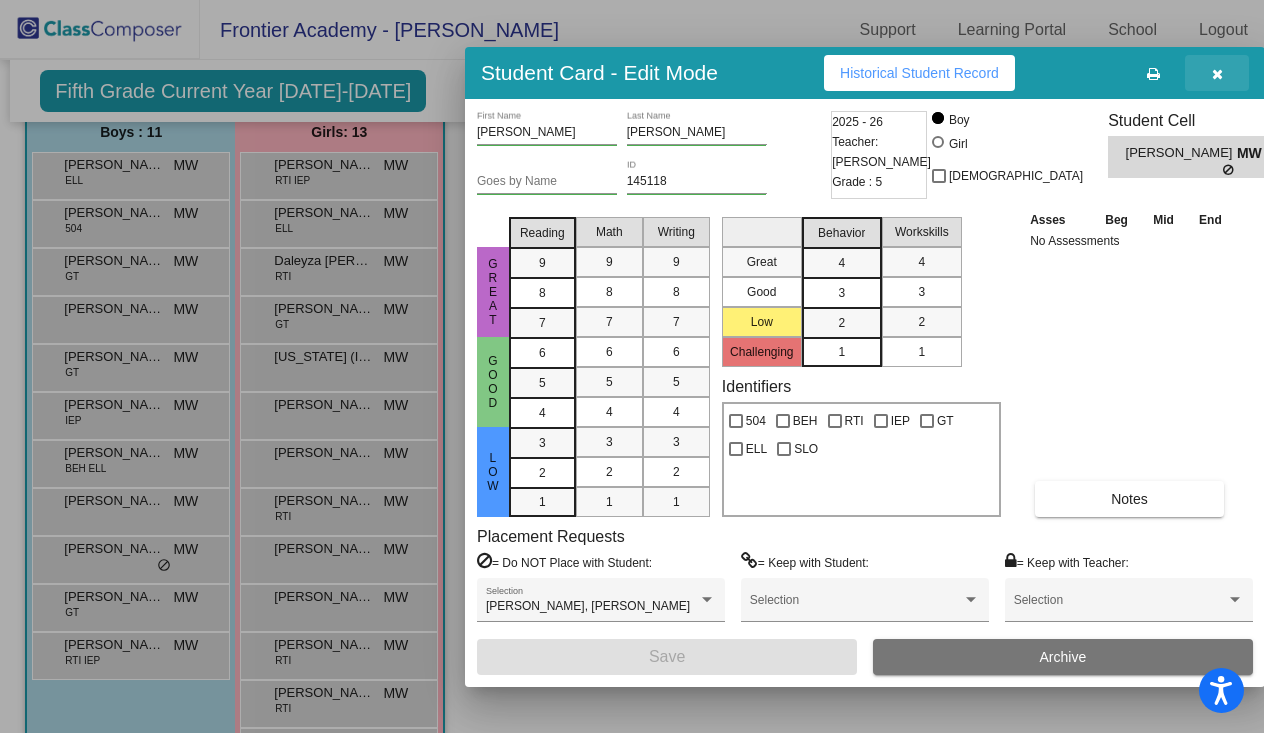 click at bounding box center (1217, 74) 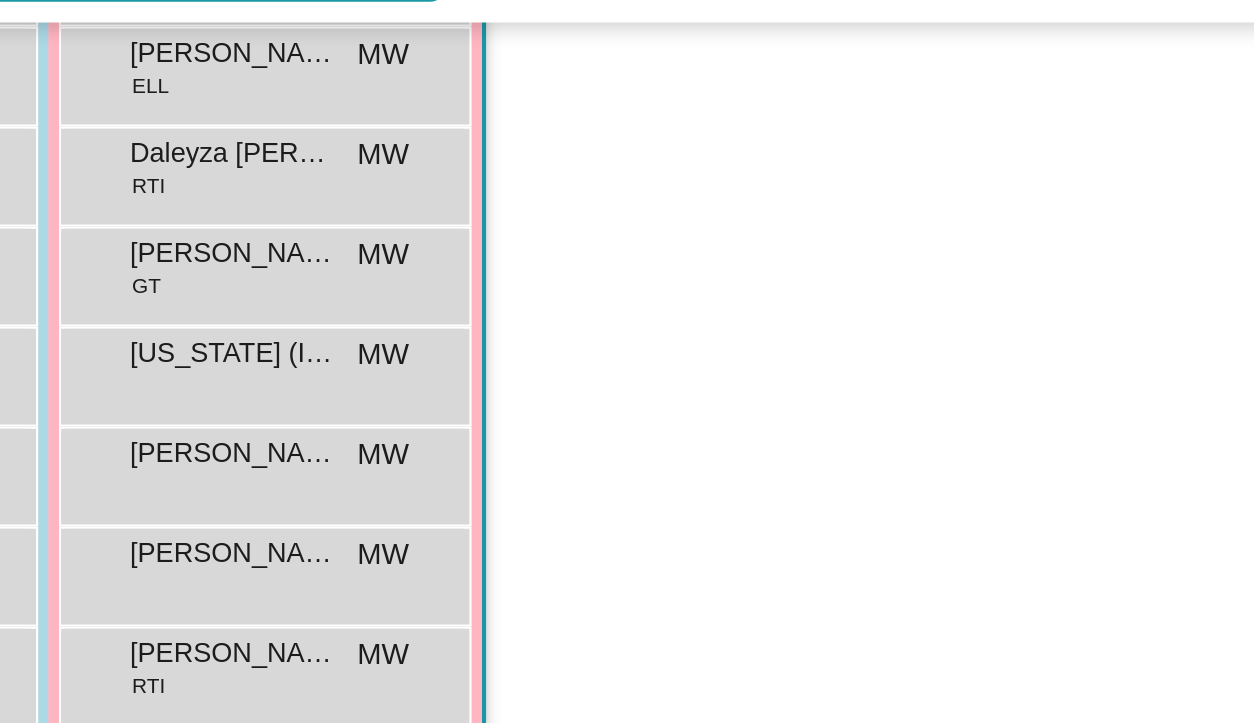 scroll, scrollTop: 243, scrollLeft: 0, axis: vertical 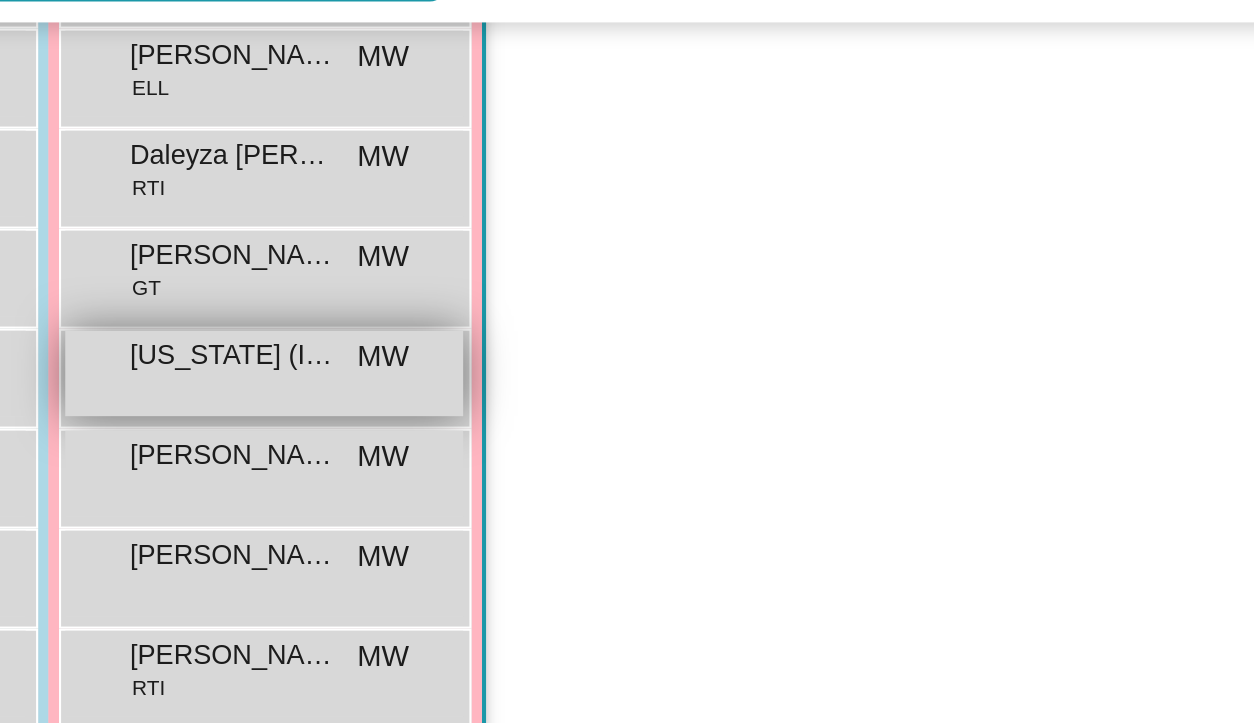 click on "Indiana (Indie) Keplinger MW lock do_not_disturb_alt" at bounding box center [338, 290] 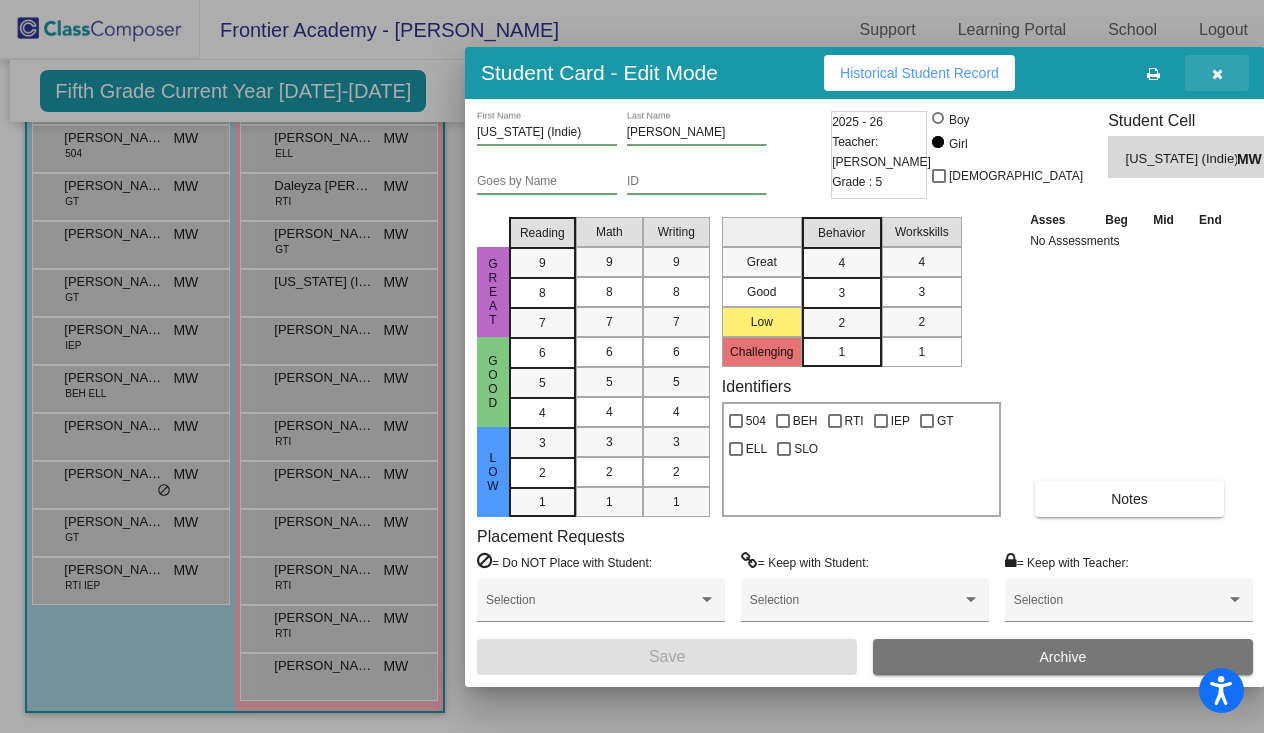 click at bounding box center [1217, 74] 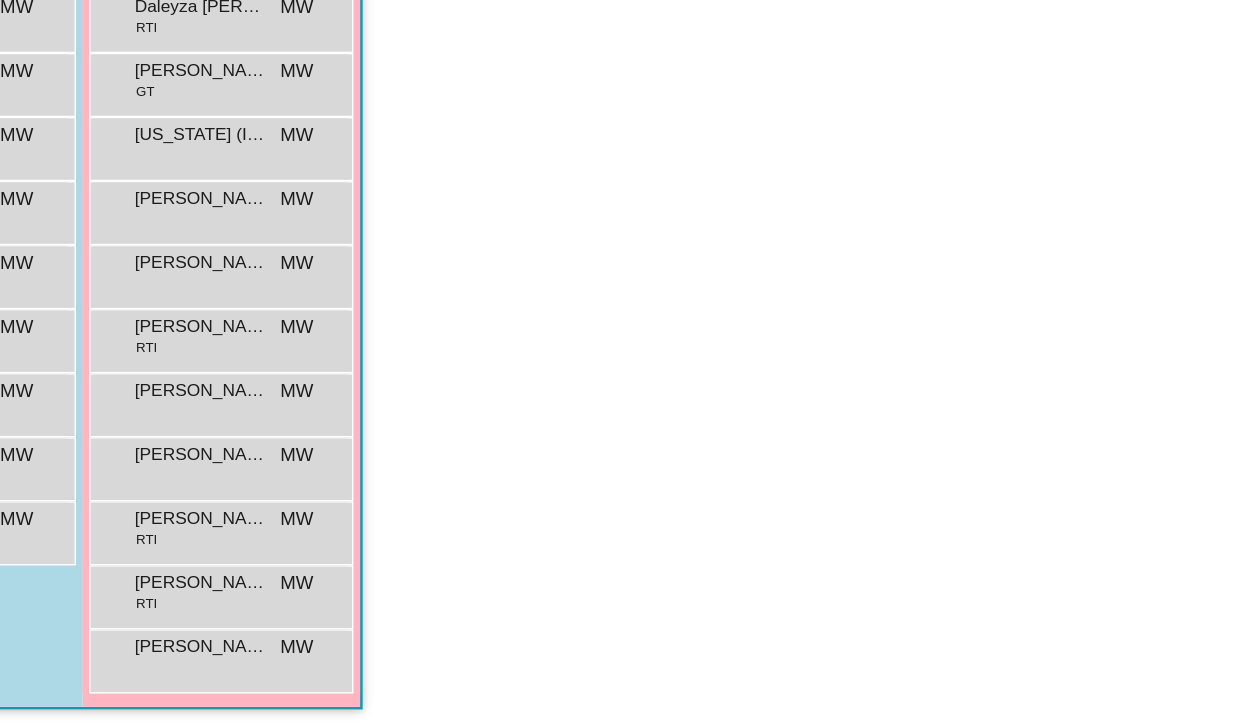 scroll, scrollTop: 9, scrollLeft: 0, axis: vertical 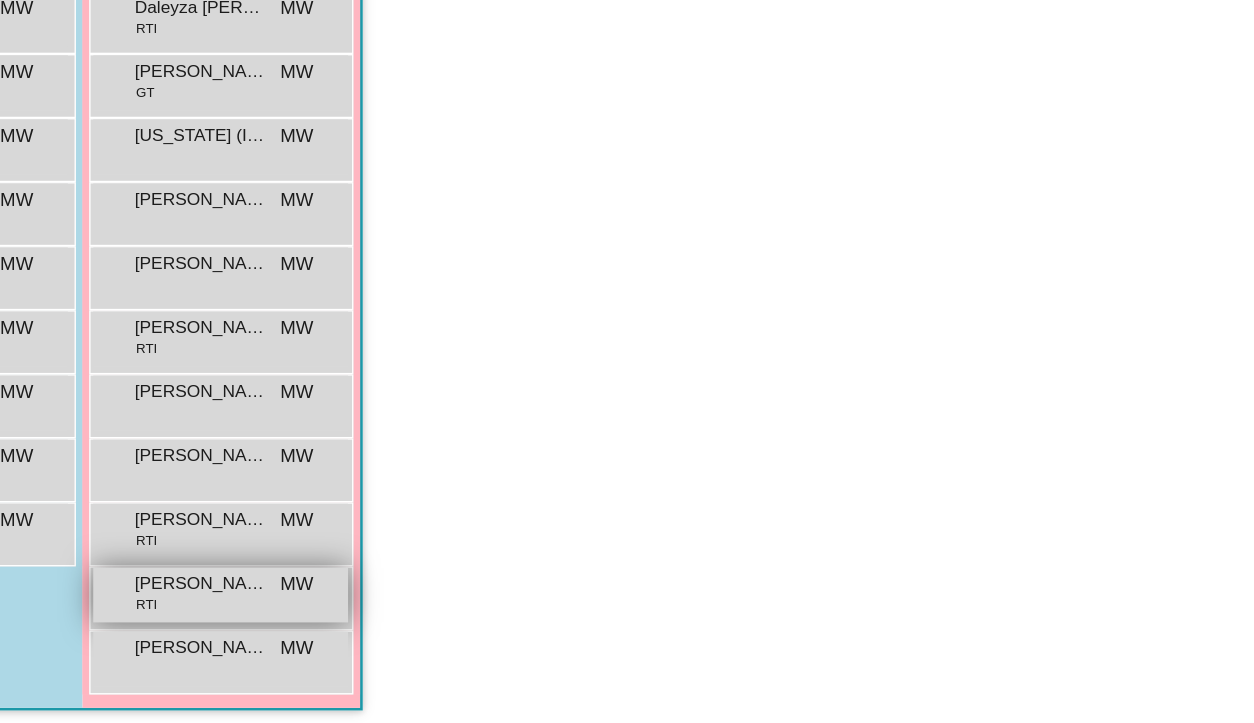 click on "Yadayre Morales-Mota RTI MW lock do_not_disturb_alt" at bounding box center [338, 626] 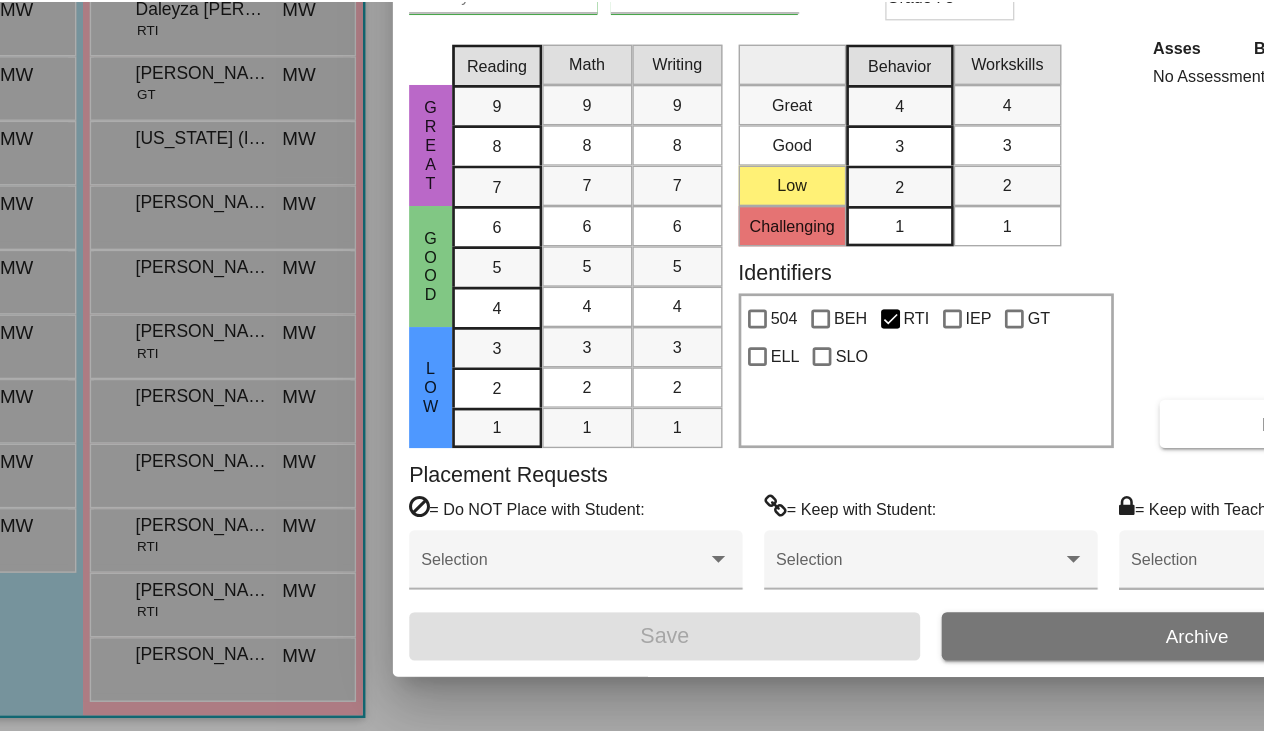 scroll, scrollTop: 0, scrollLeft: 0, axis: both 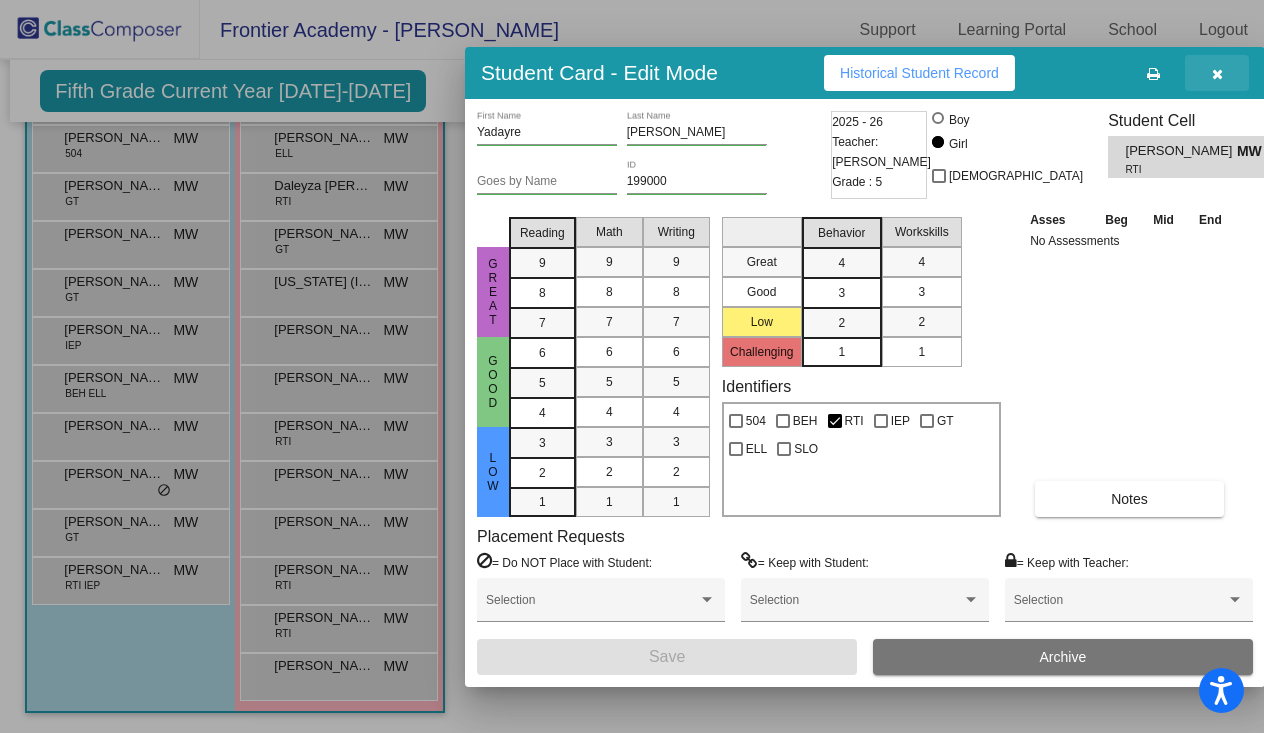 click at bounding box center [1217, 74] 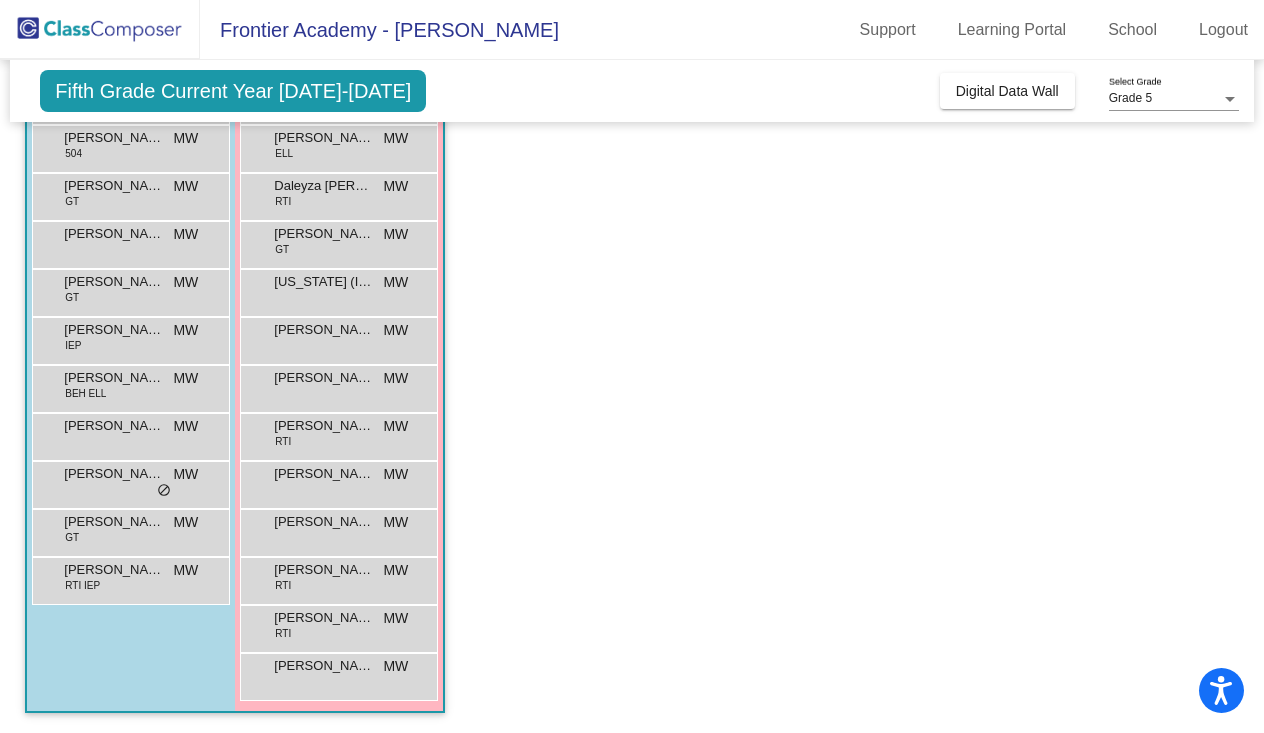 scroll, scrollTop: 243, scrollLeft: 0, axis: vertical 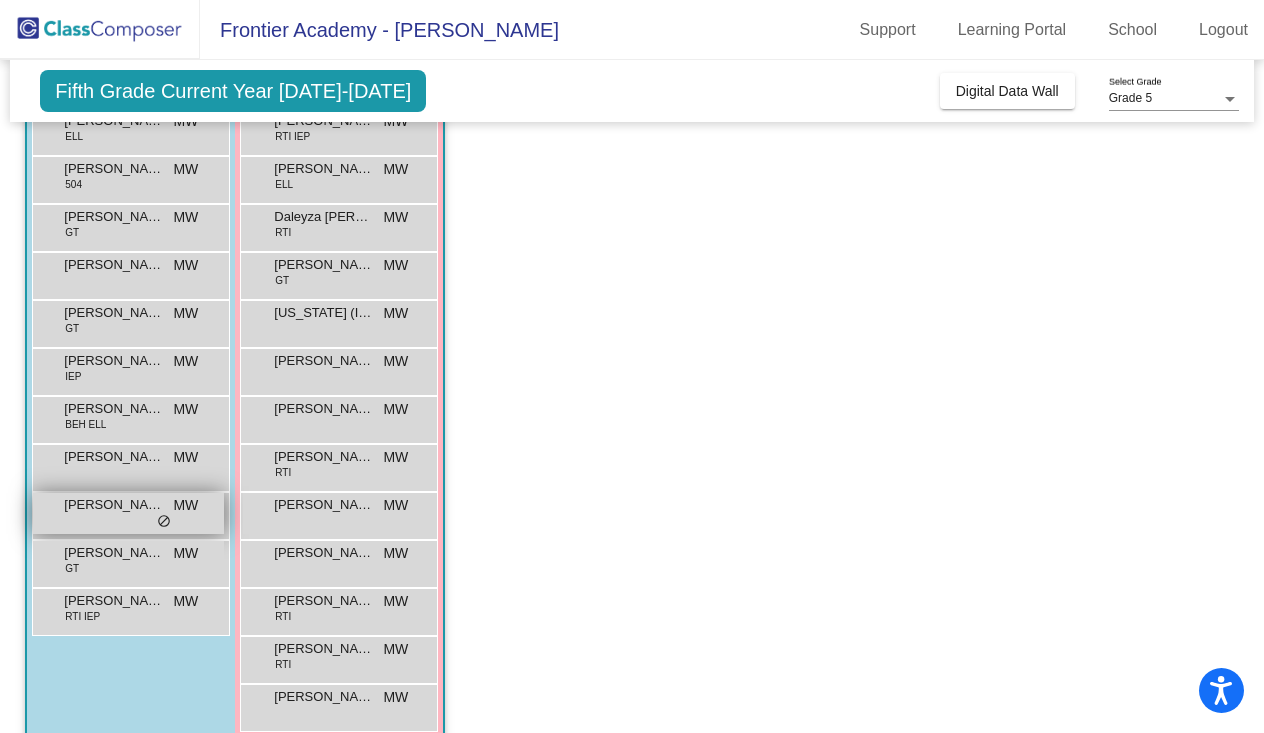 click on "Oliver Hernandez MW lock do_not_disturb_alt" at bounding box center (128, 513) 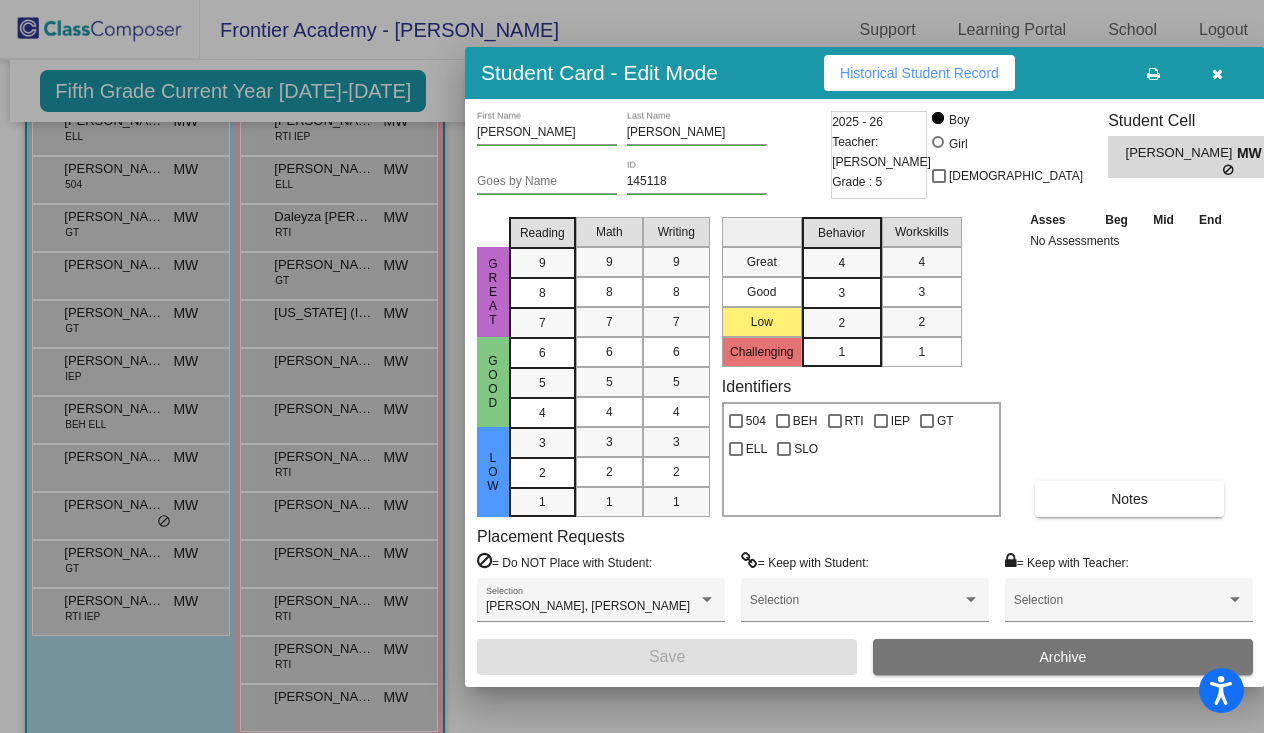 click at bounding box center [1217, 73] 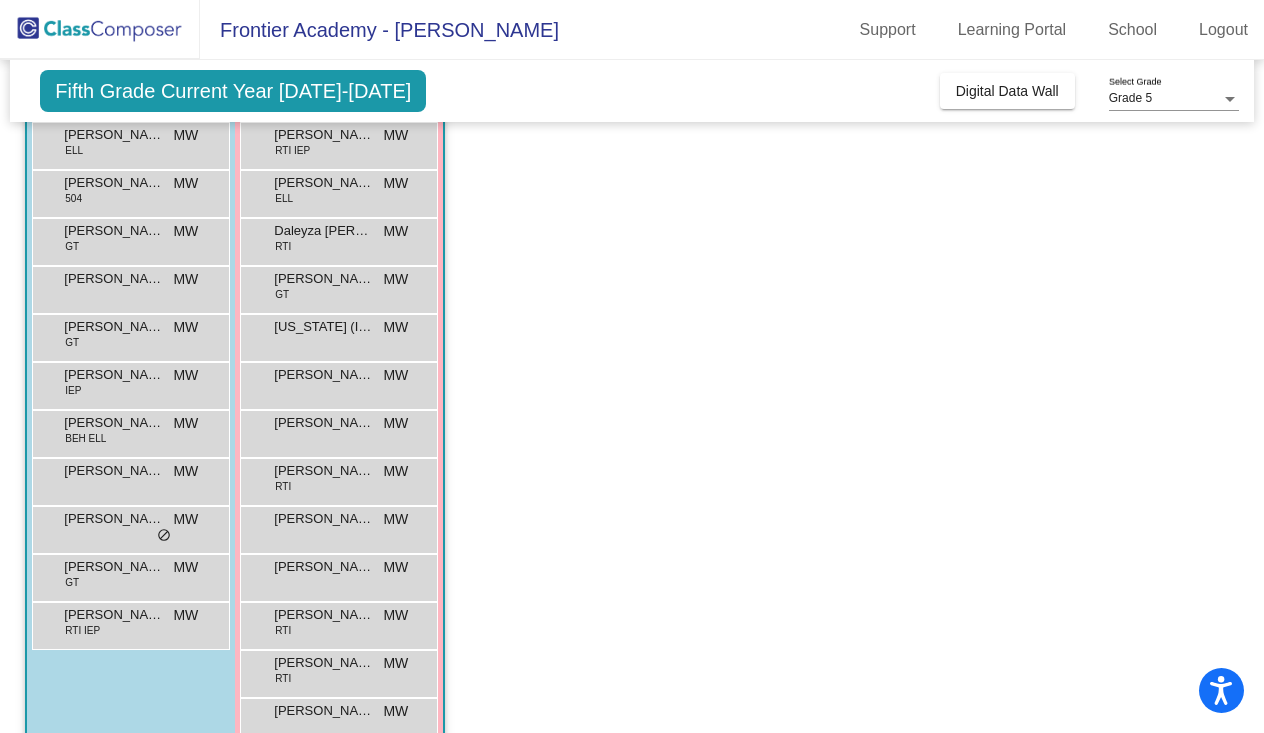 scroll, scrollTop: 197, scrollLeft: 0, axis: vertical 